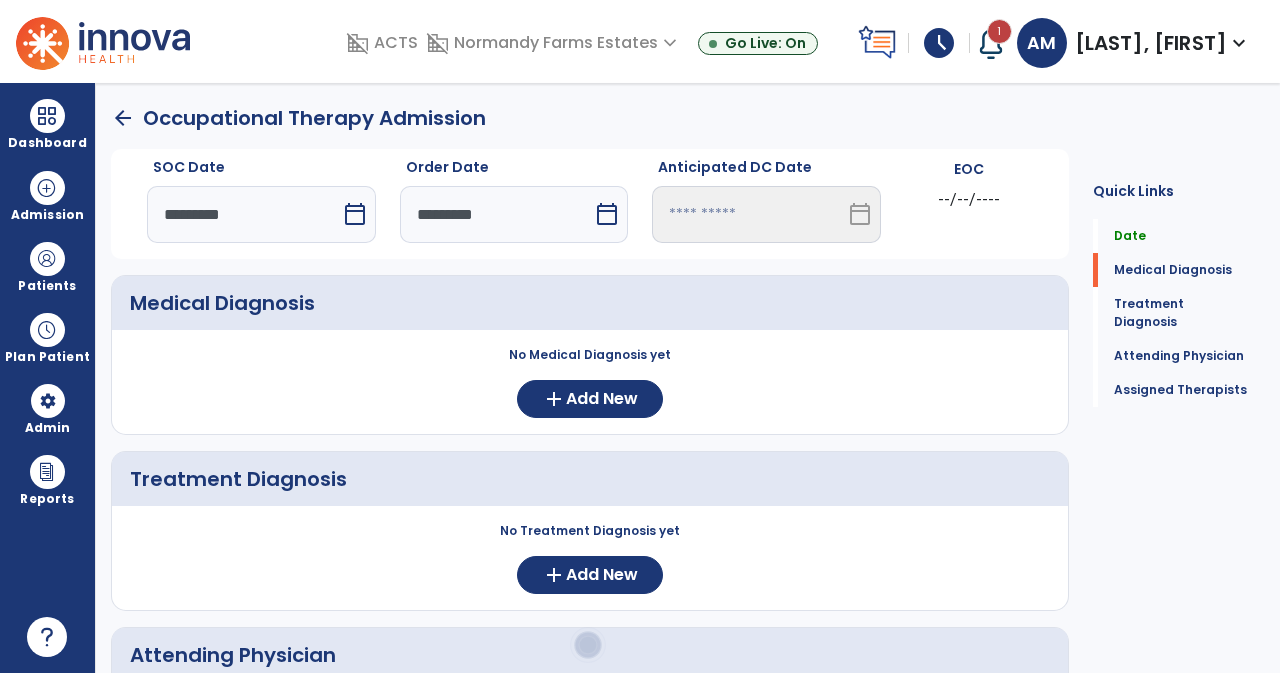 scroll, scrollTop: 0, scrollLeft: 0, axis: both 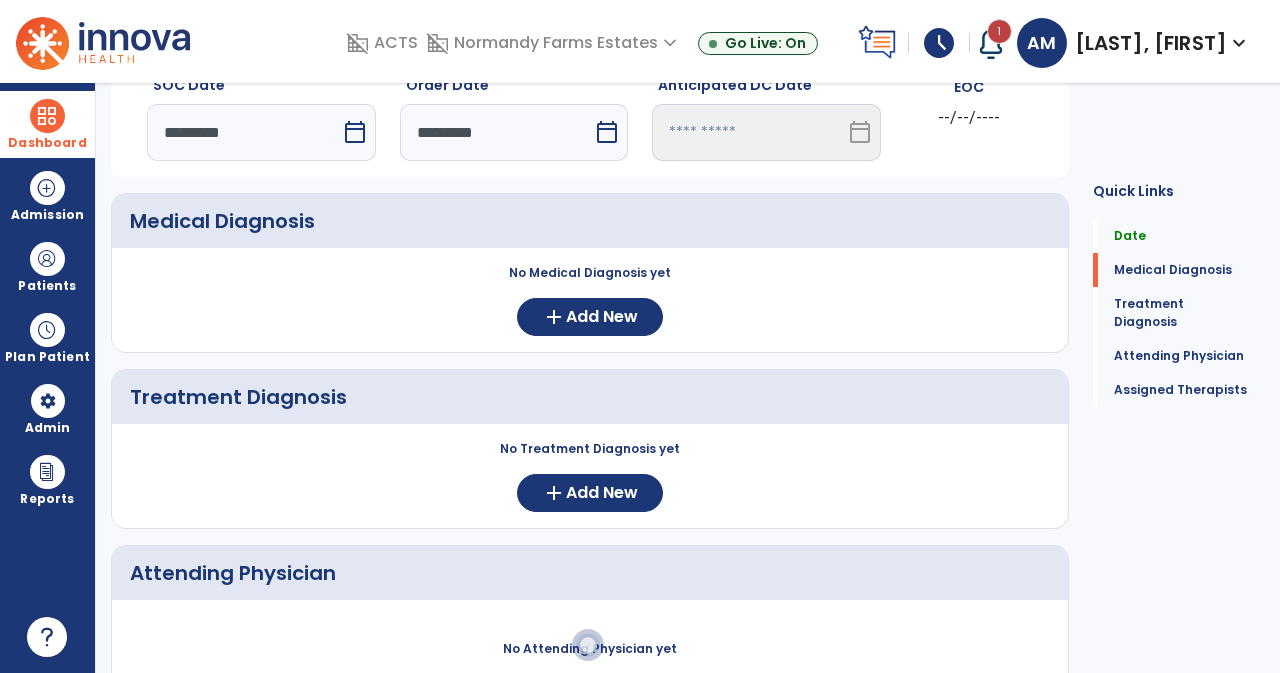 click at bounding box center [47, 116] 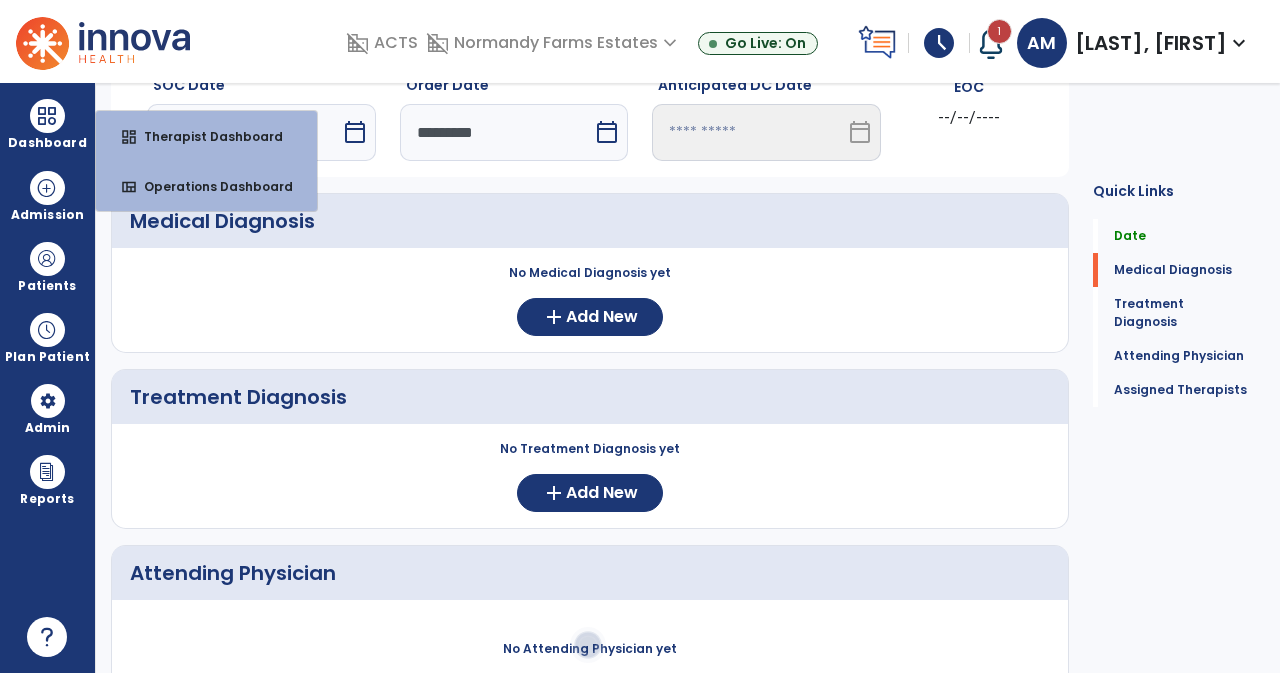 scroll, scrollTop: 0, scrollLeft: 0, axis: both 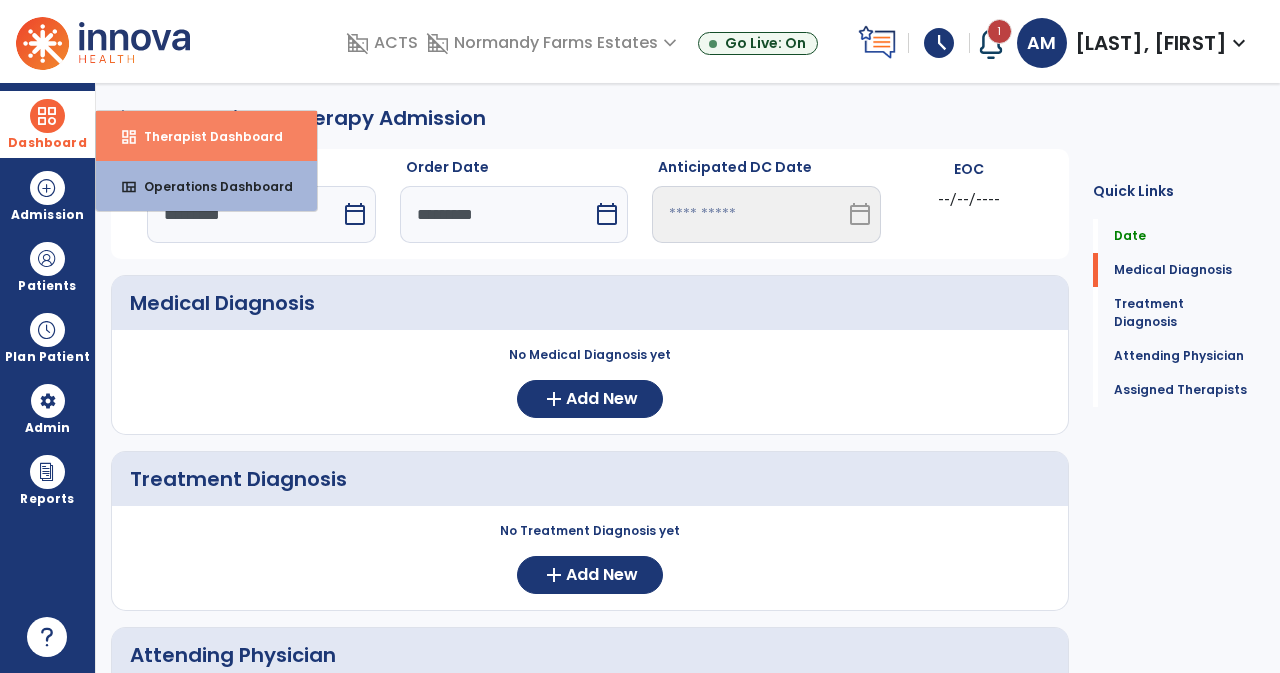 click on "dashboard" at bounding box center (129, 137) 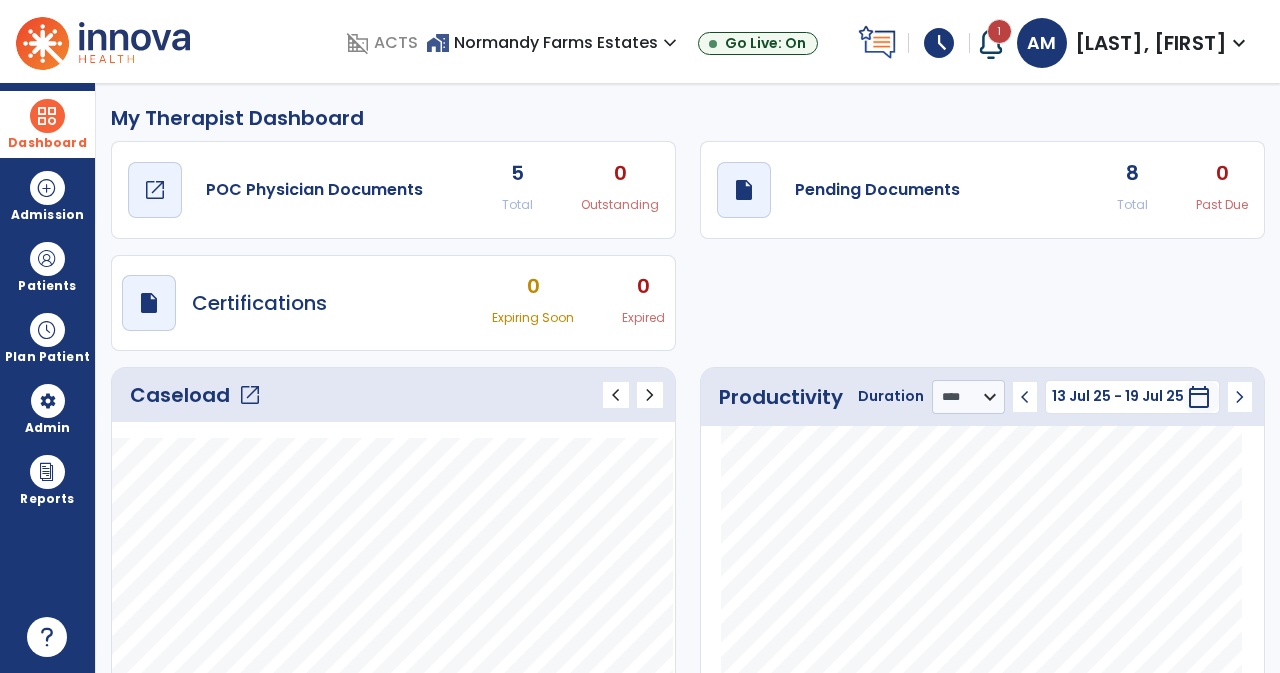 click on "POC Physician Documents" 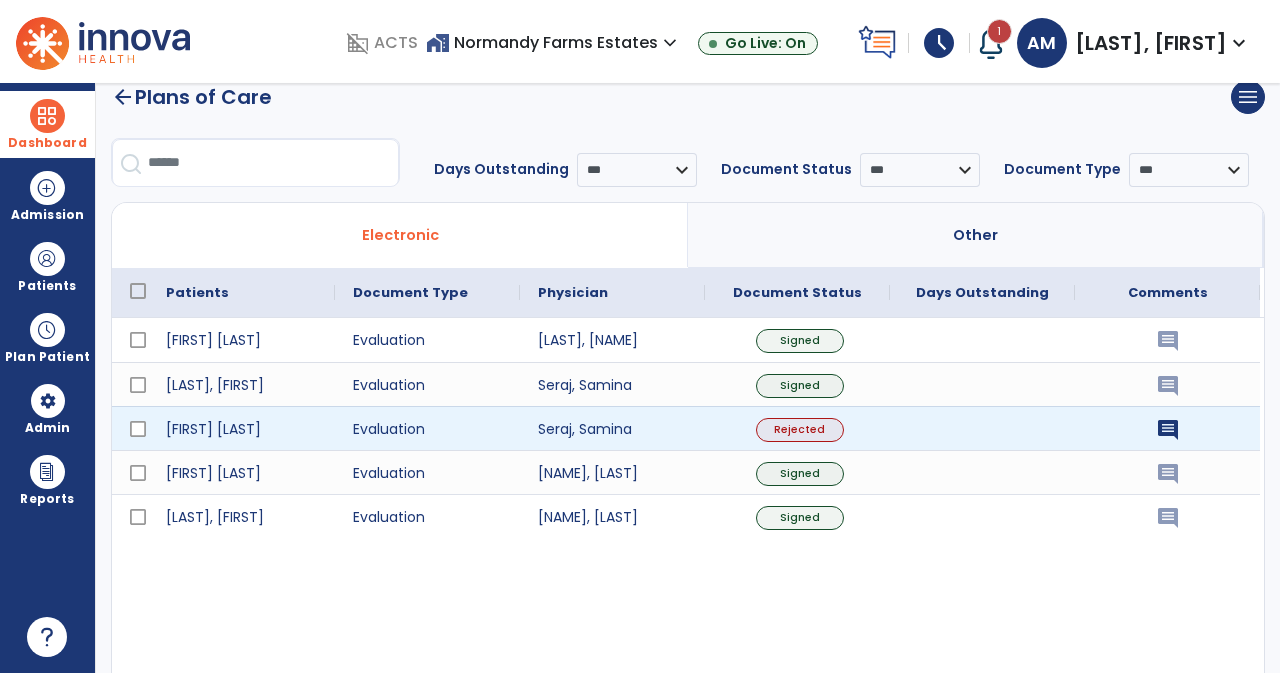 scroll, scrollTop: 24, scrollLeft: 0, axis: vertical 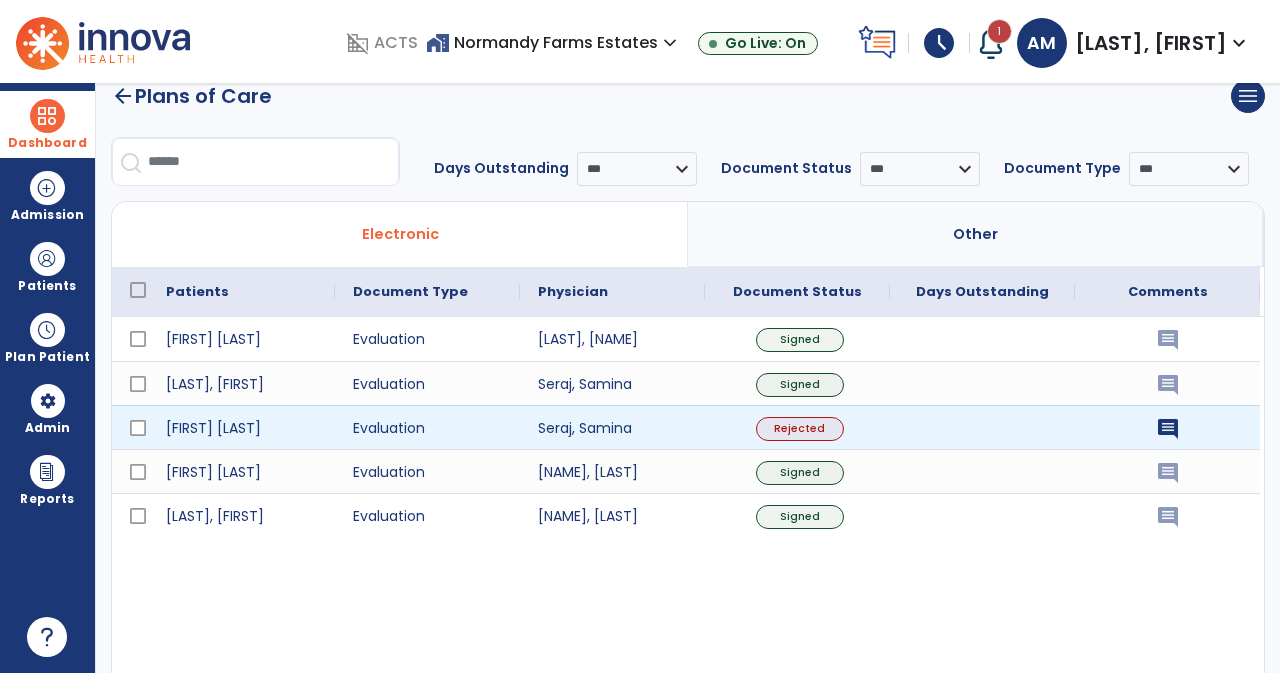click on "Rejected" 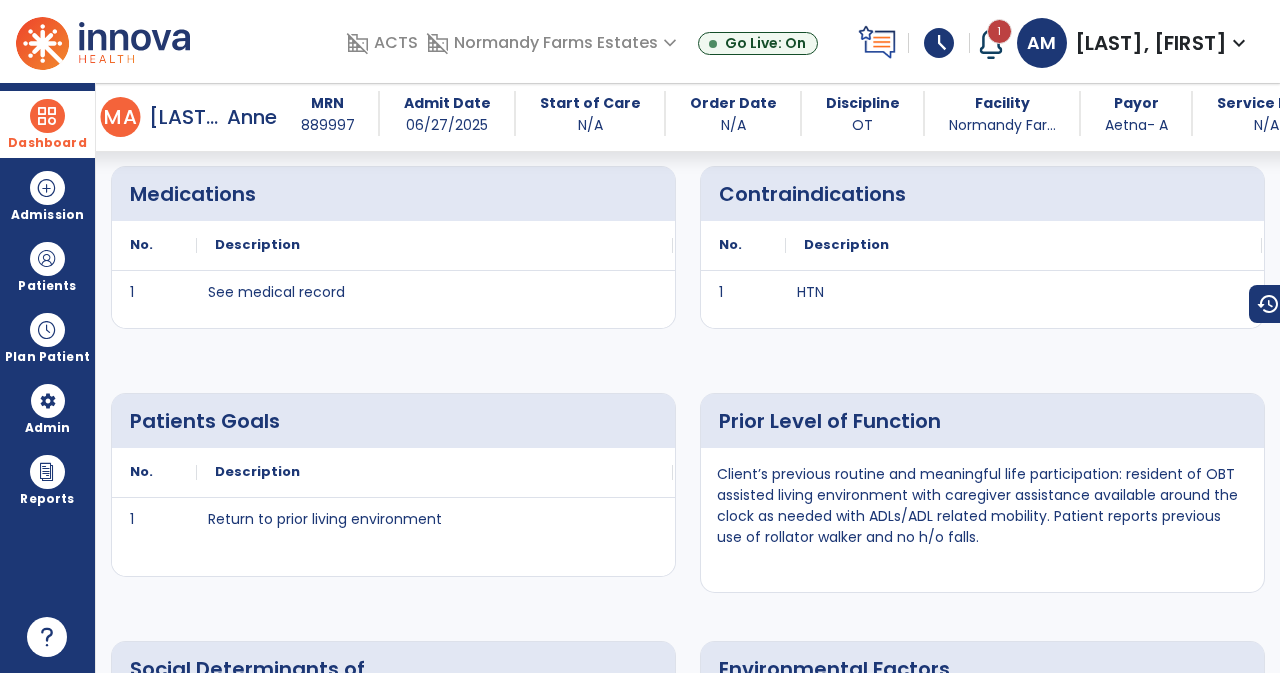 scroll, scrollTop: 2574, scrollLeft: 0, axis: vertical 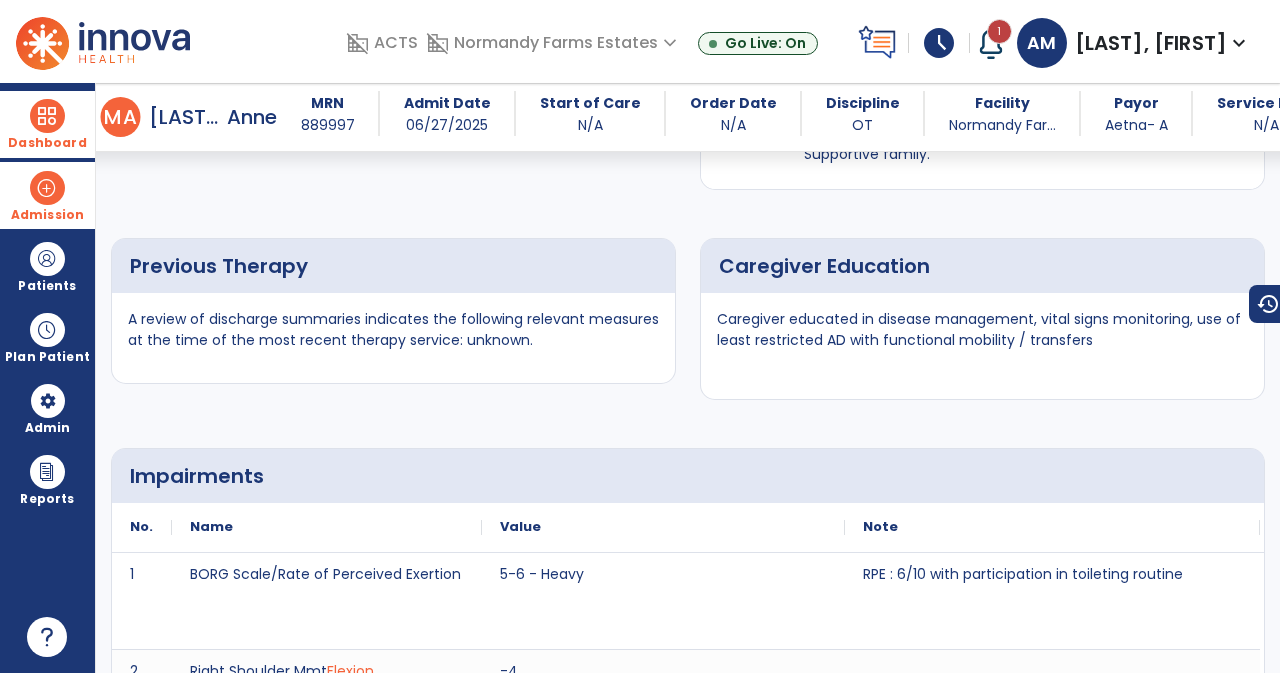 click at bounding box center [47, 188] 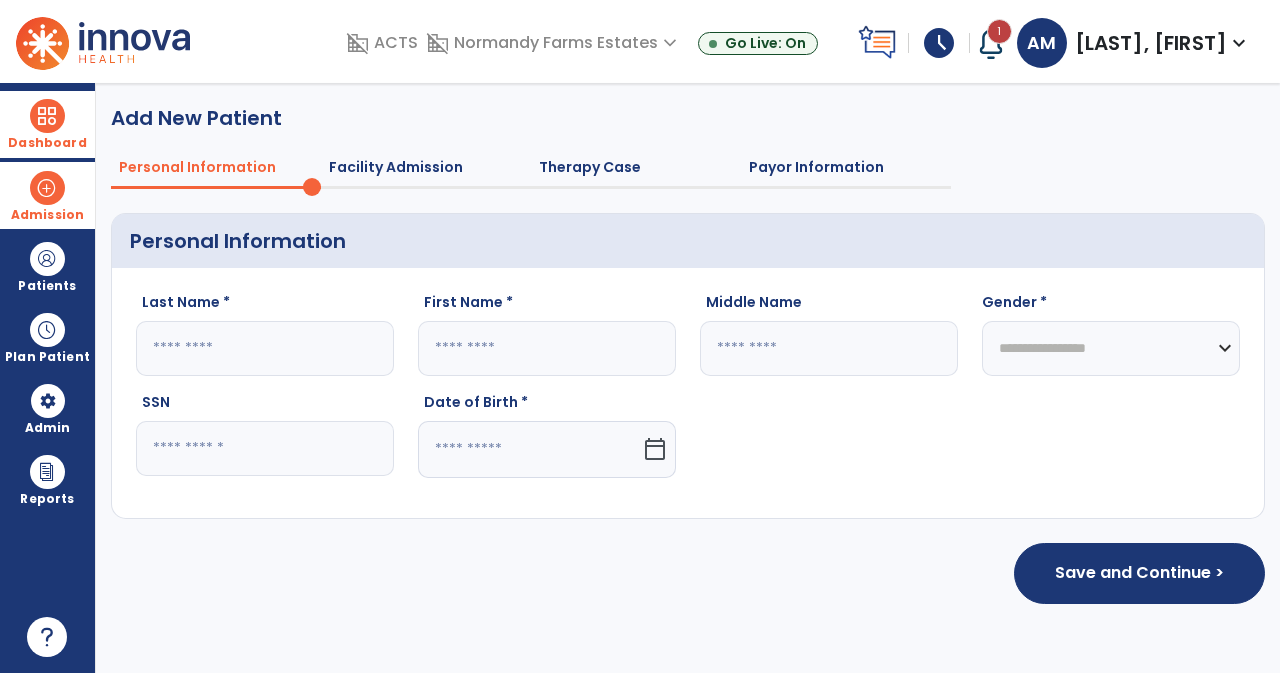 scroll, scrollTop: 0, scrollLeft: 0, axis: both 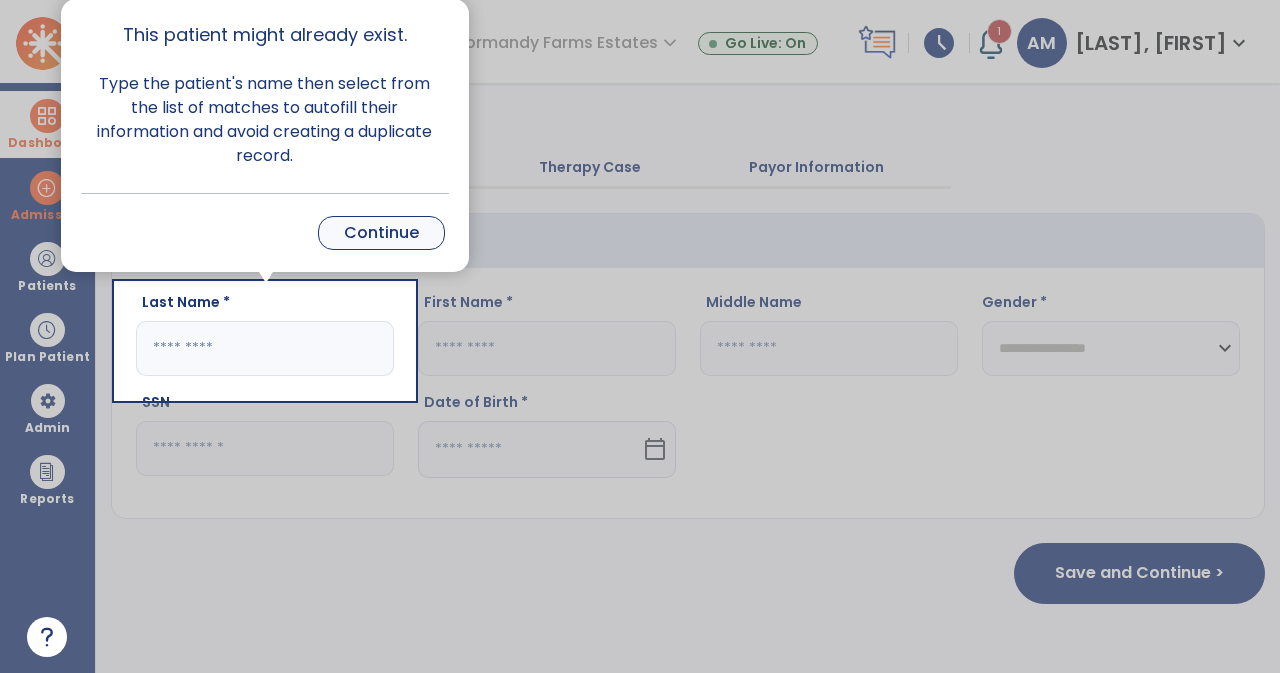 click on "Continue" at bounding box center [381, 233] 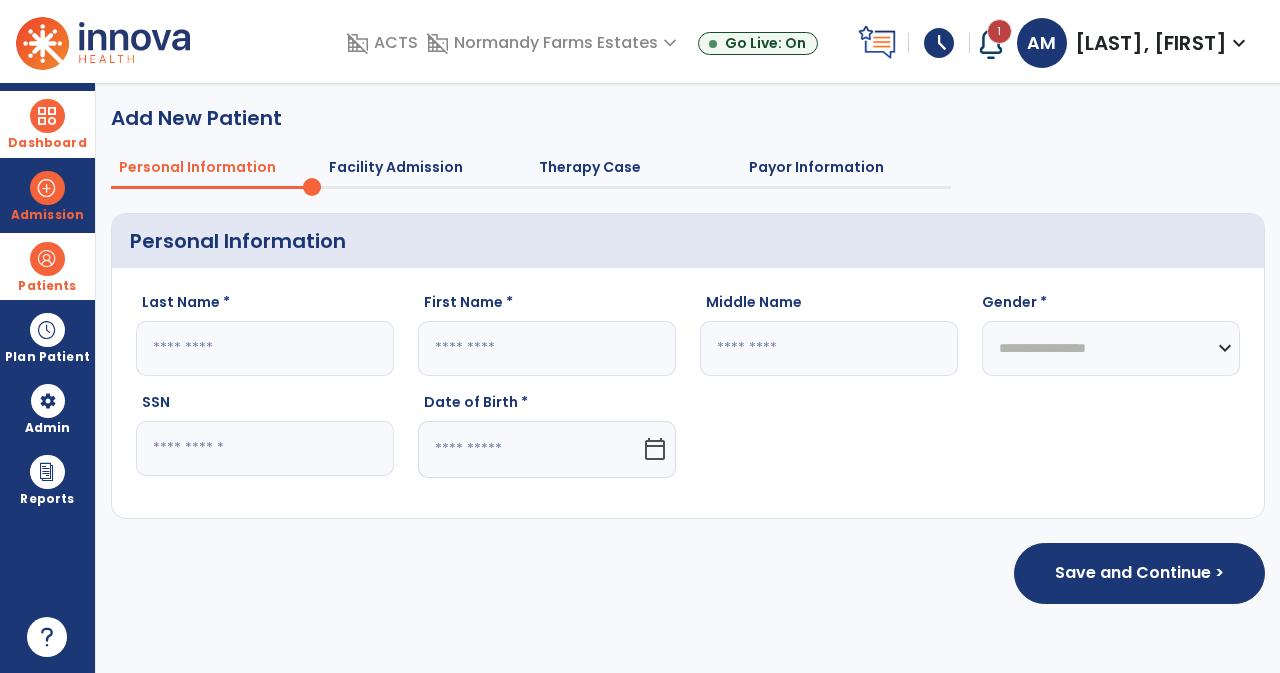 click on "Patients" at bounding box center [47, 286] 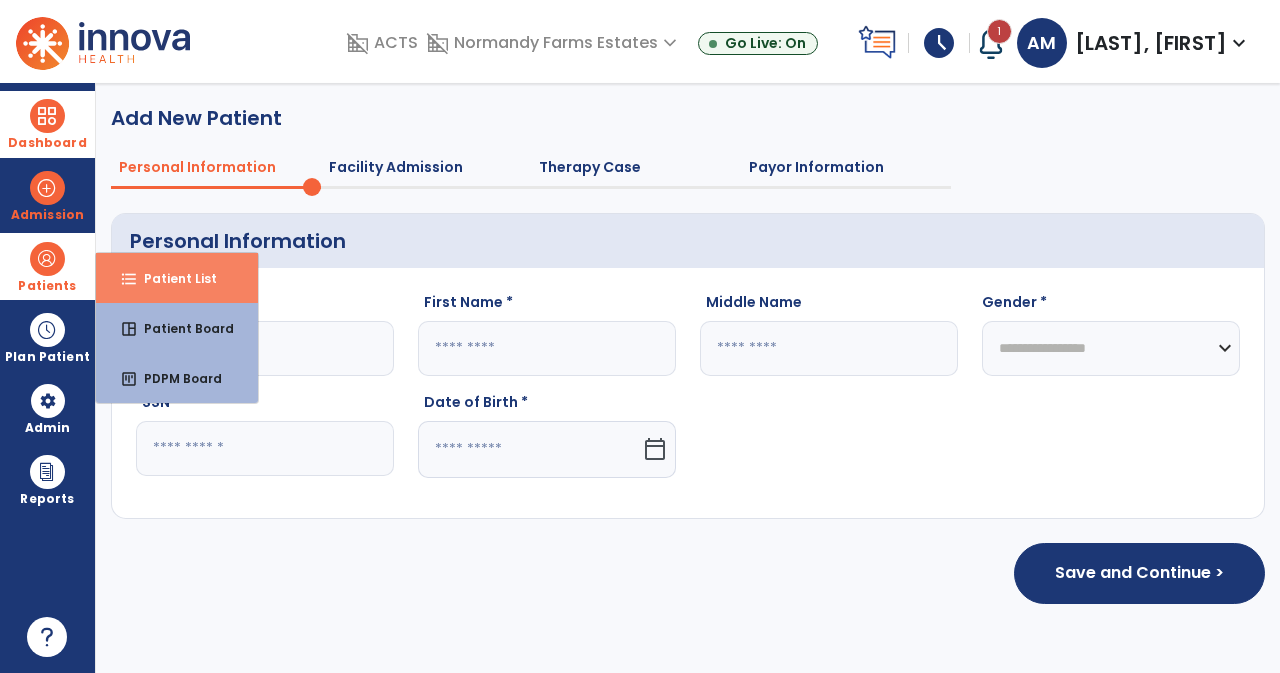 click on "Patient List" at bounding box center [172, 278] 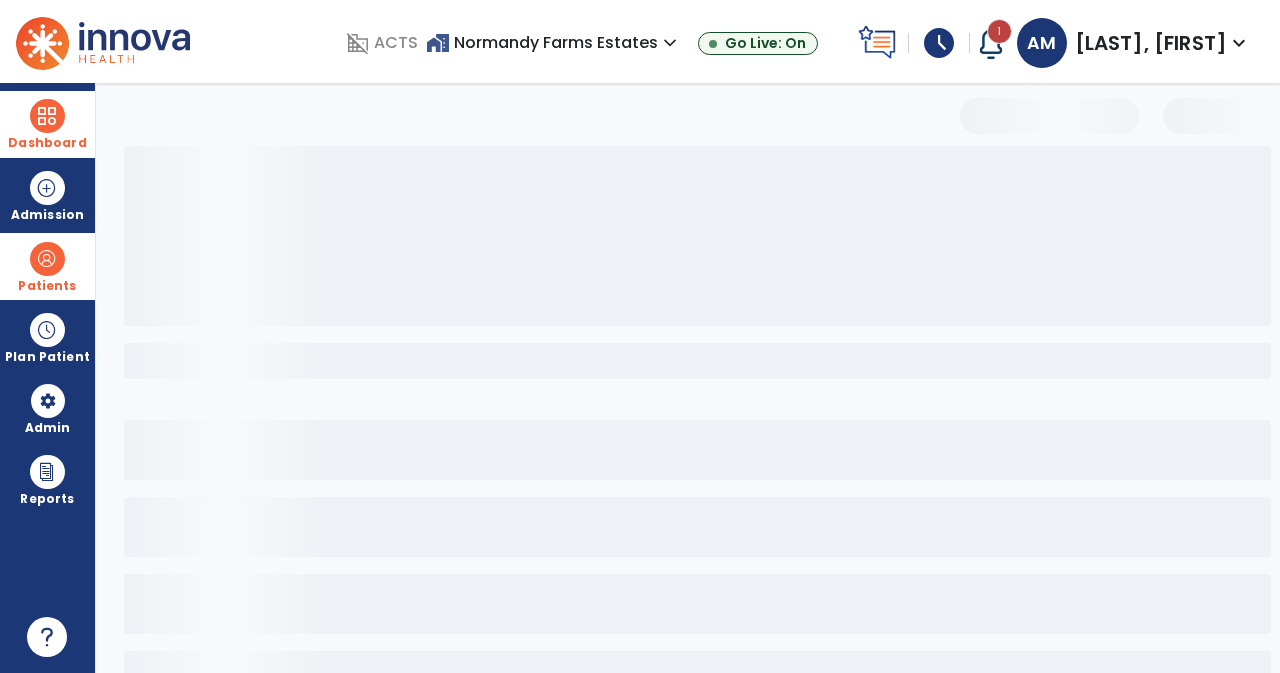 select on "***" 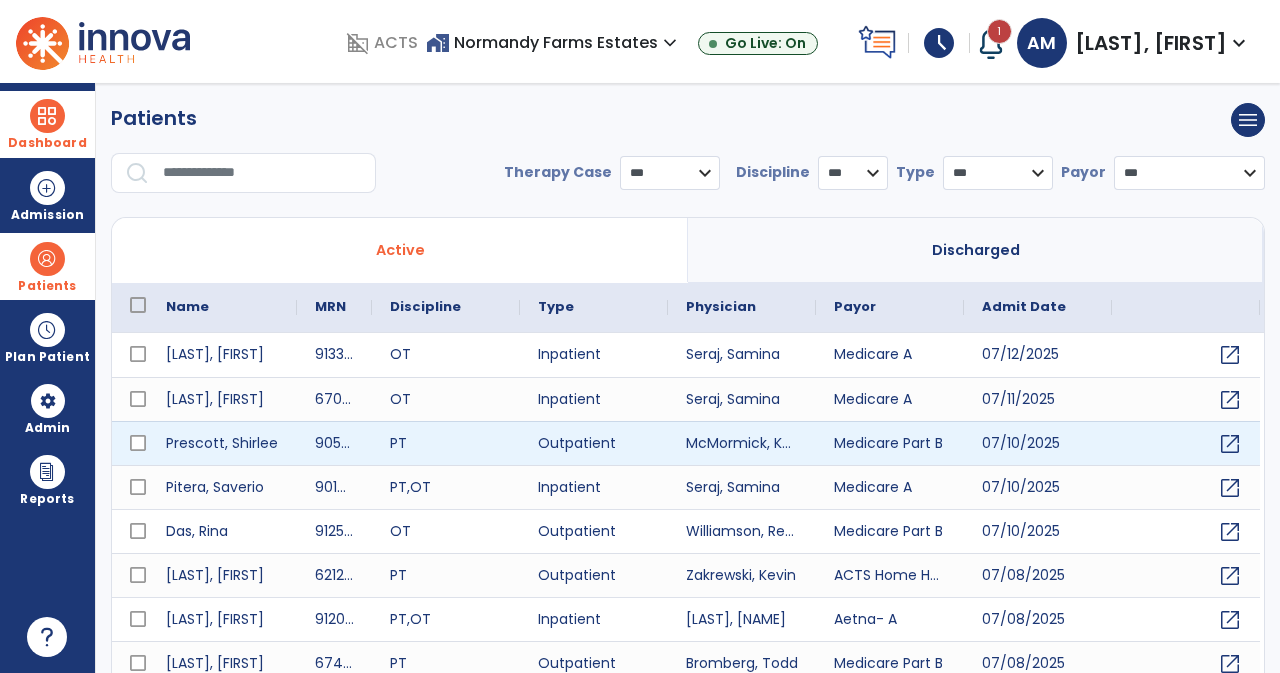 scroll, scrollTop: 68, scrollLeft: 0, axis: vertical 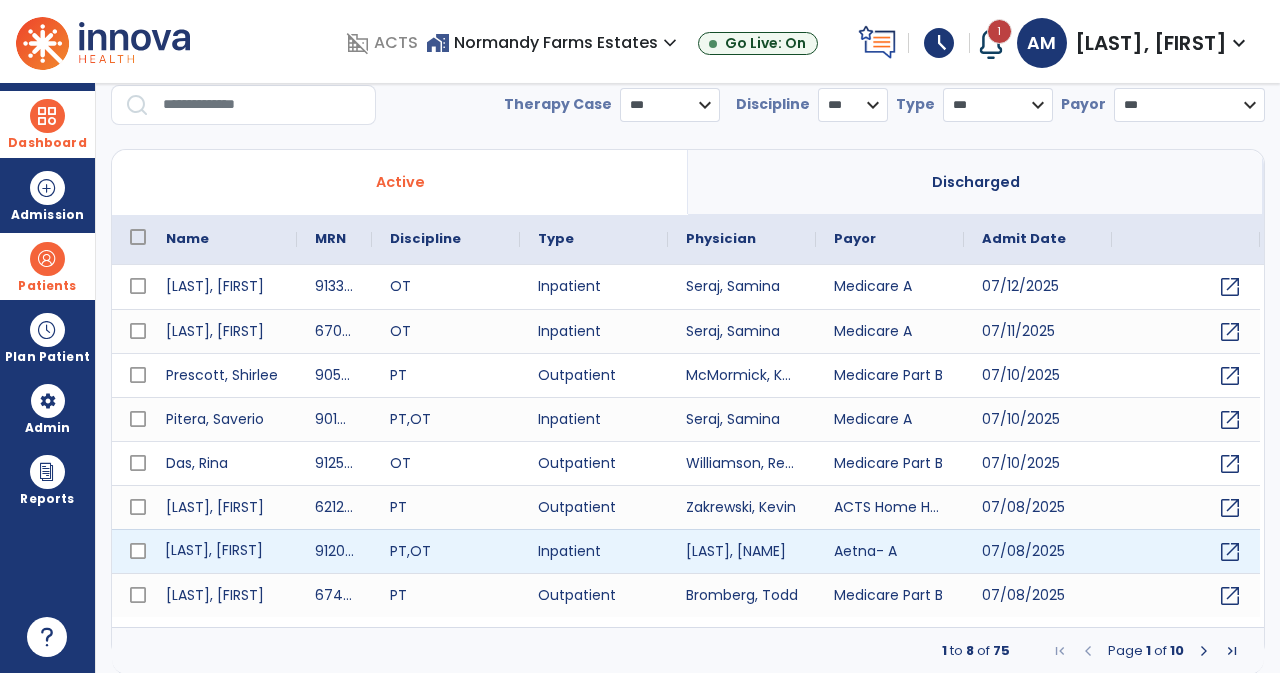 click on "[LAST], [FIRST]" at bounding box center [222, 551] 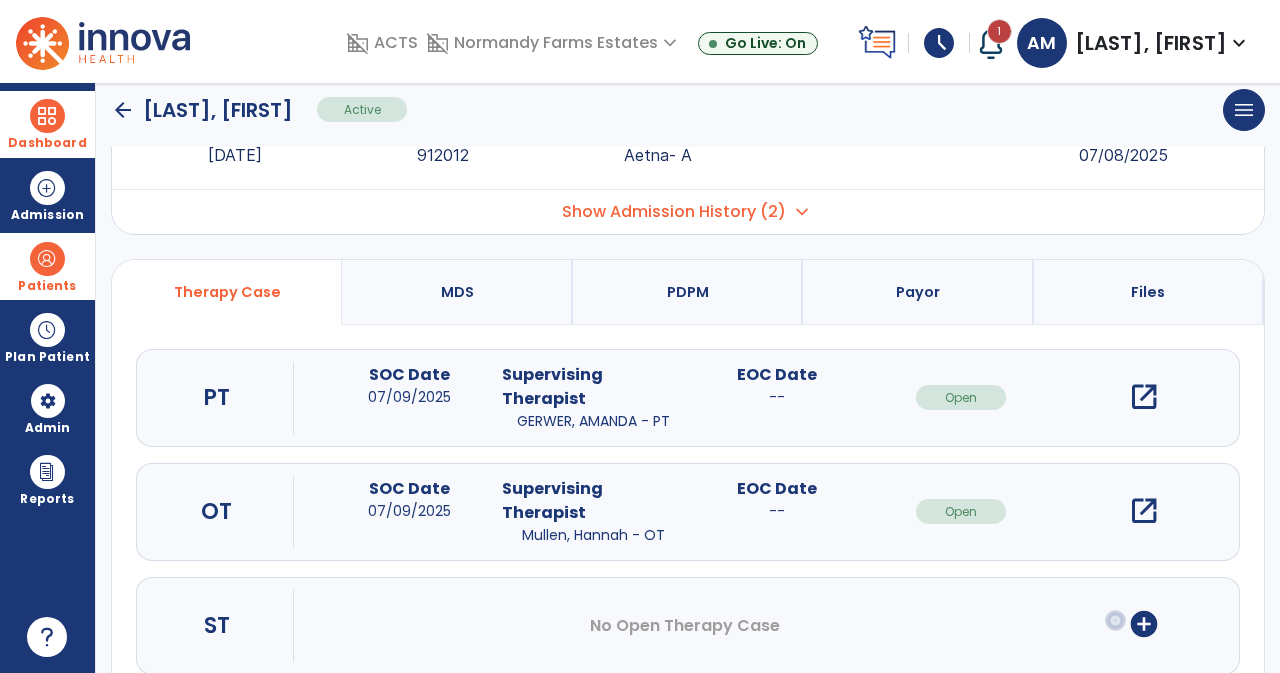 scroll, scrollTop: 83, scrollLeft: 0, axis: vertical 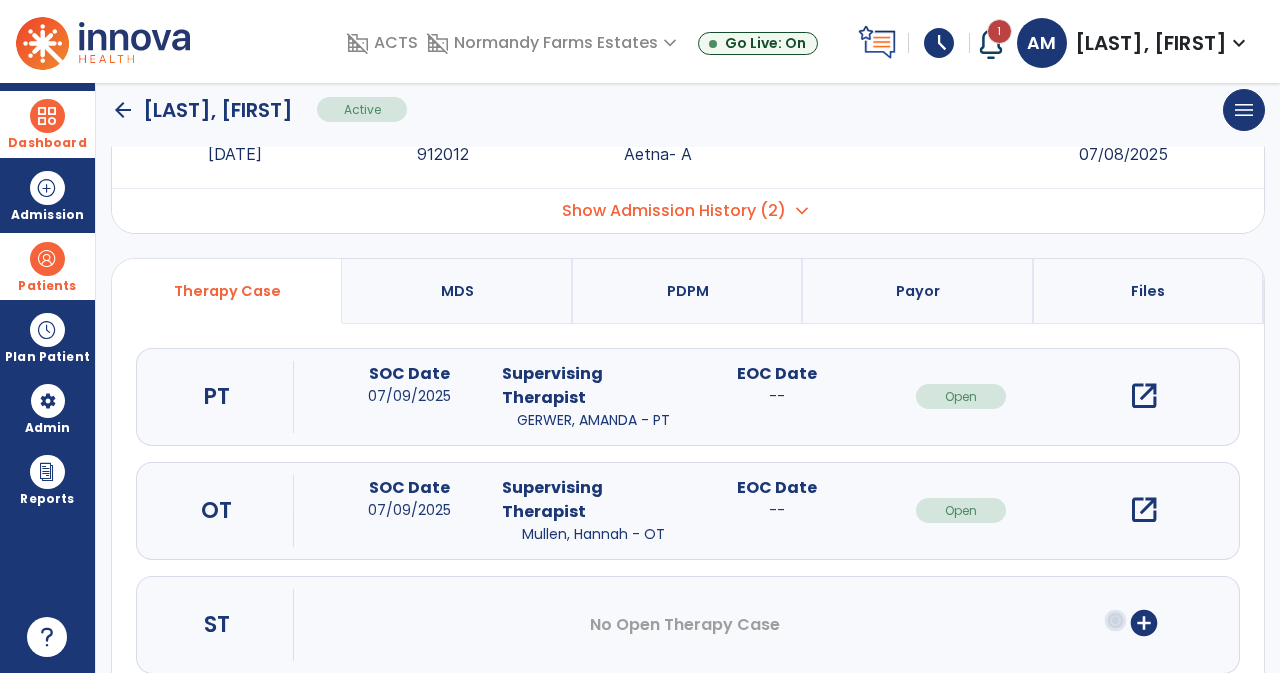 click on "open_in_new" at bounding box center (1144, 510) 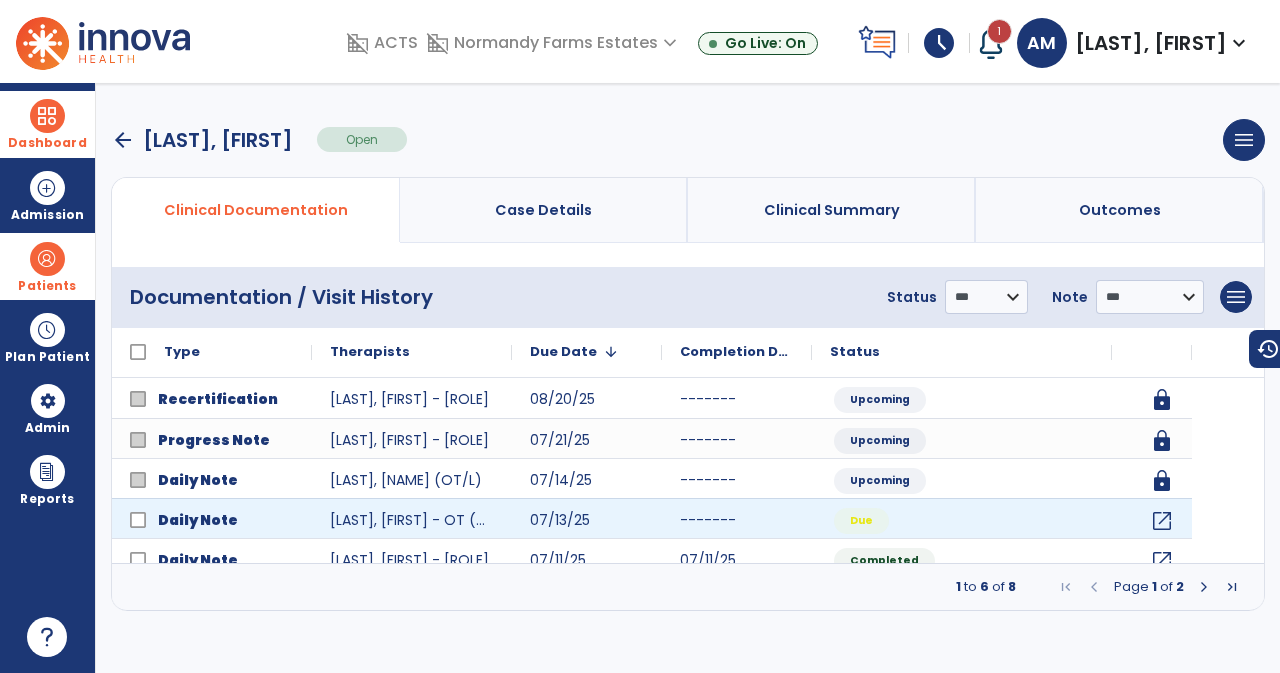 scroll, scrollTop: 0, scrollLeft: 0, axis: both 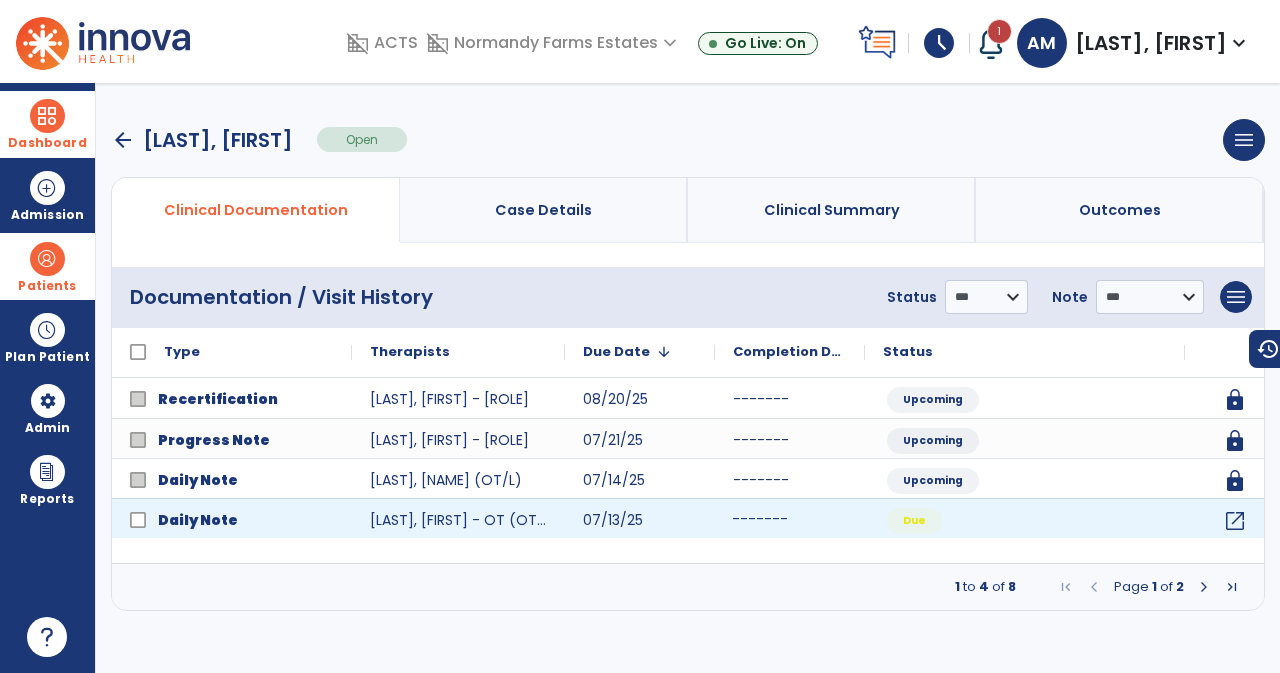 click on "-------" 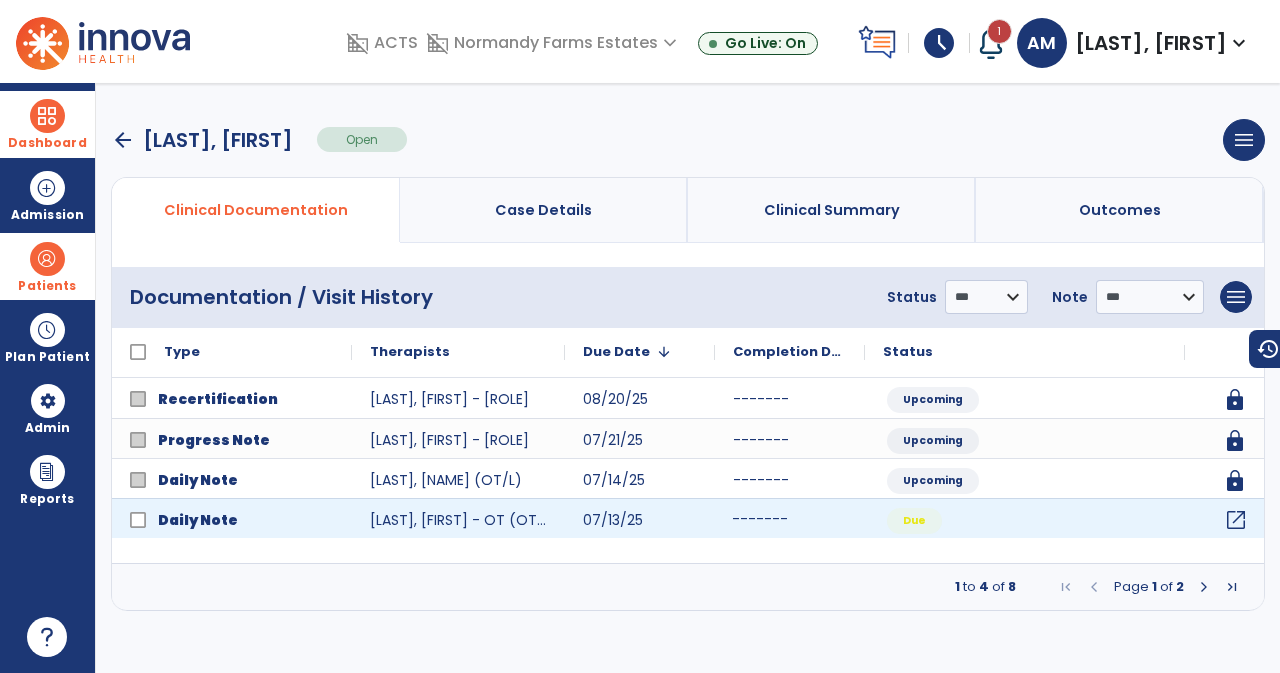 click on "open_in_new" 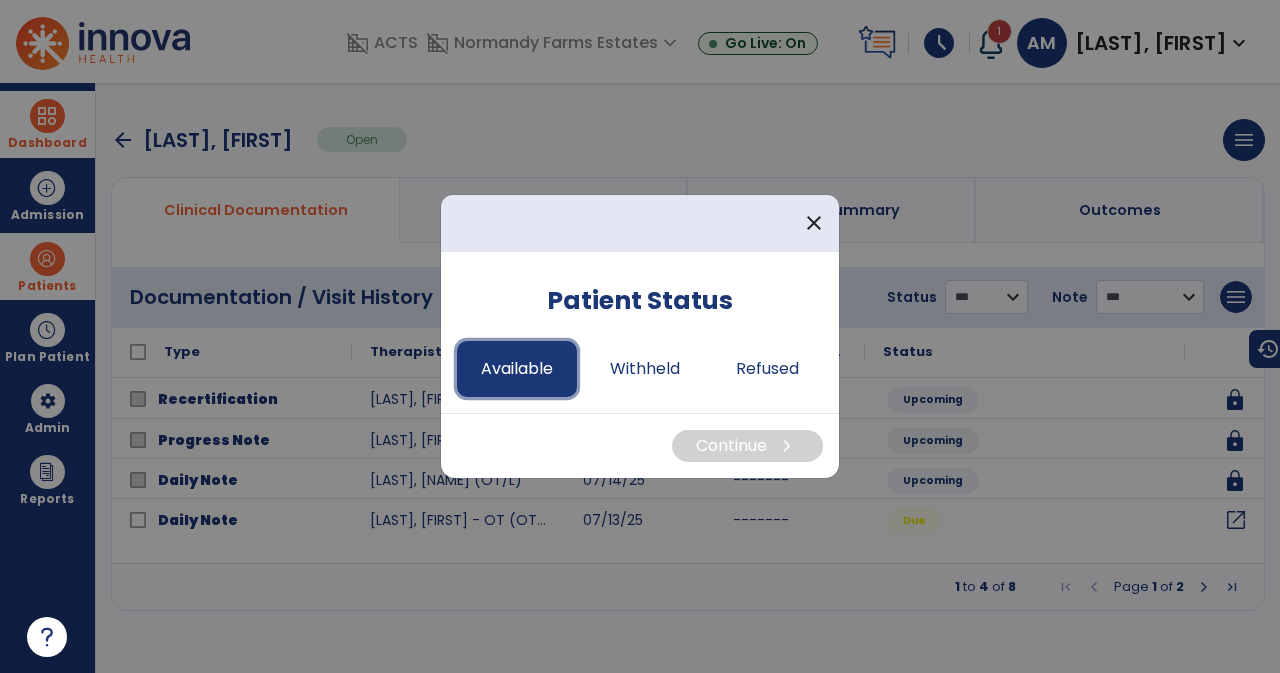 click on "Available" at bounding box center [517, 369] 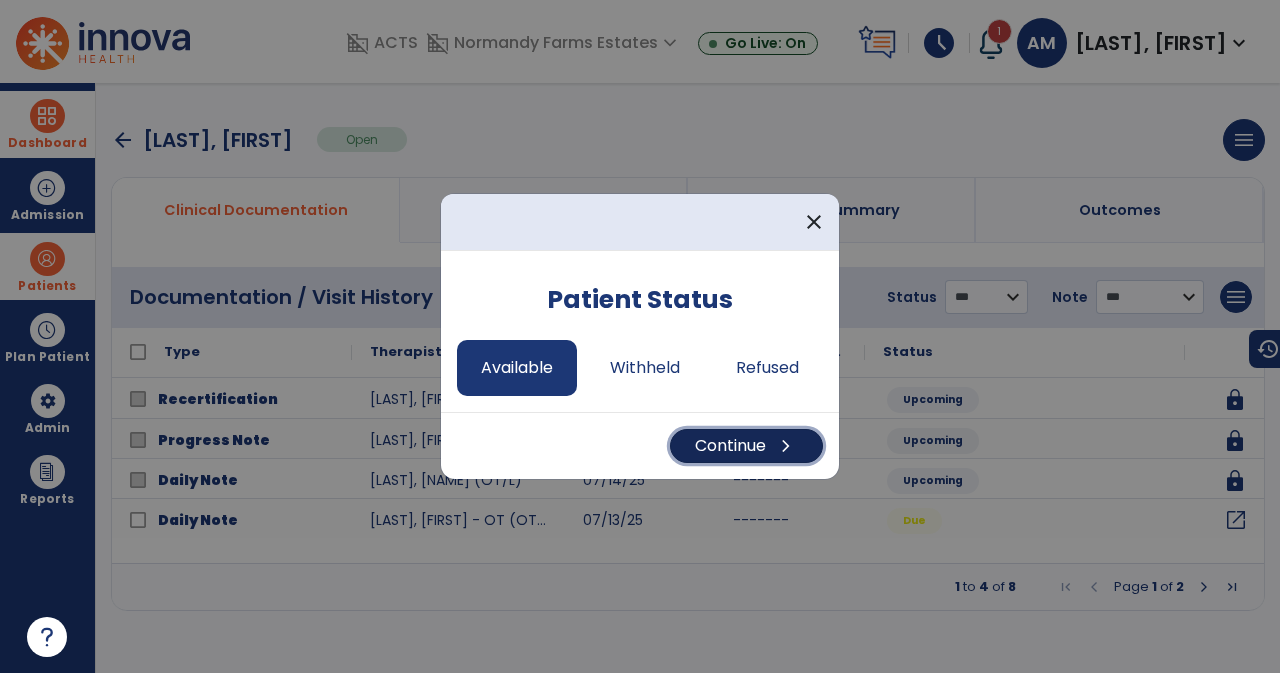 click on "Continue   chevron_right" at bounding box center (746, 446) 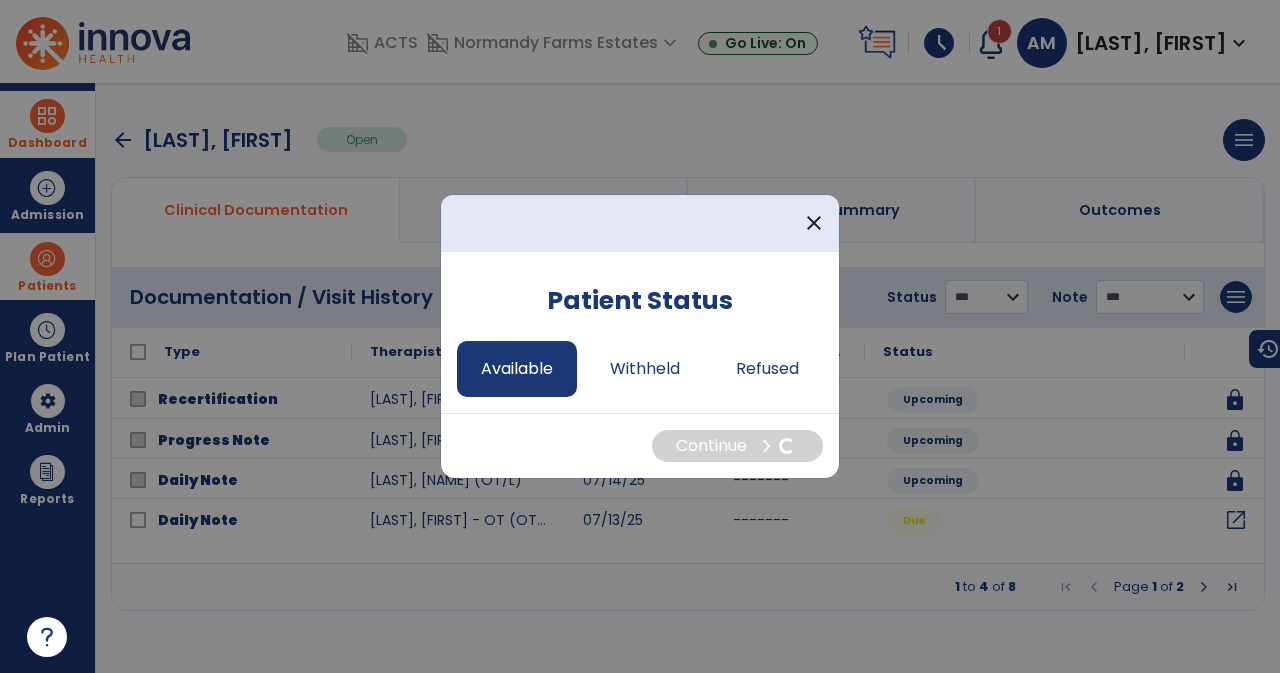 select on "*" 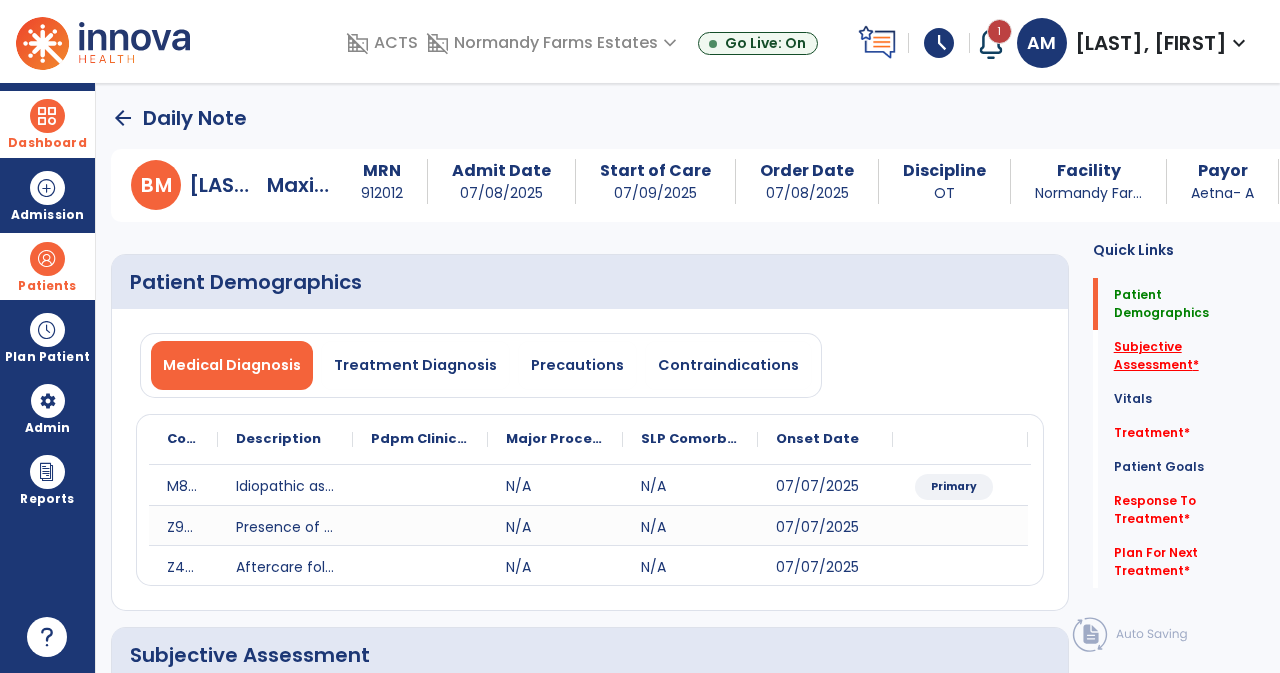 click on "Subjective Assessment   *" 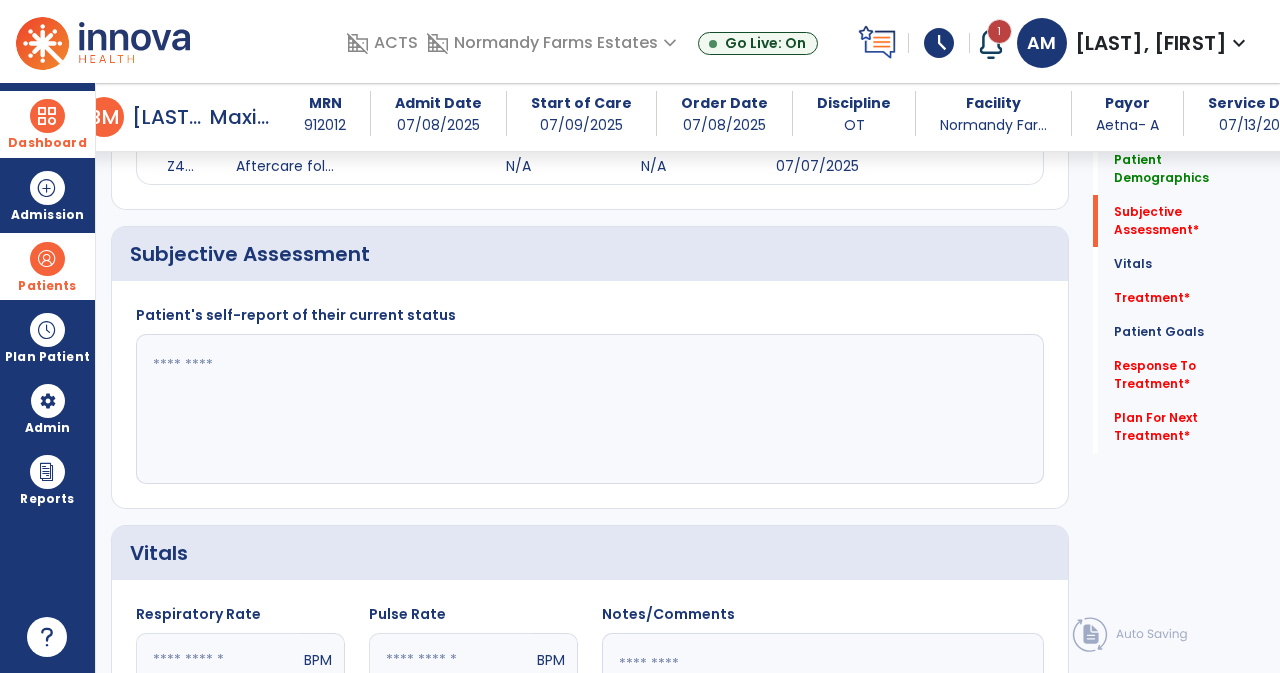 scroll, scrollTop: 388, scrollLeft: 0, axis: vertical 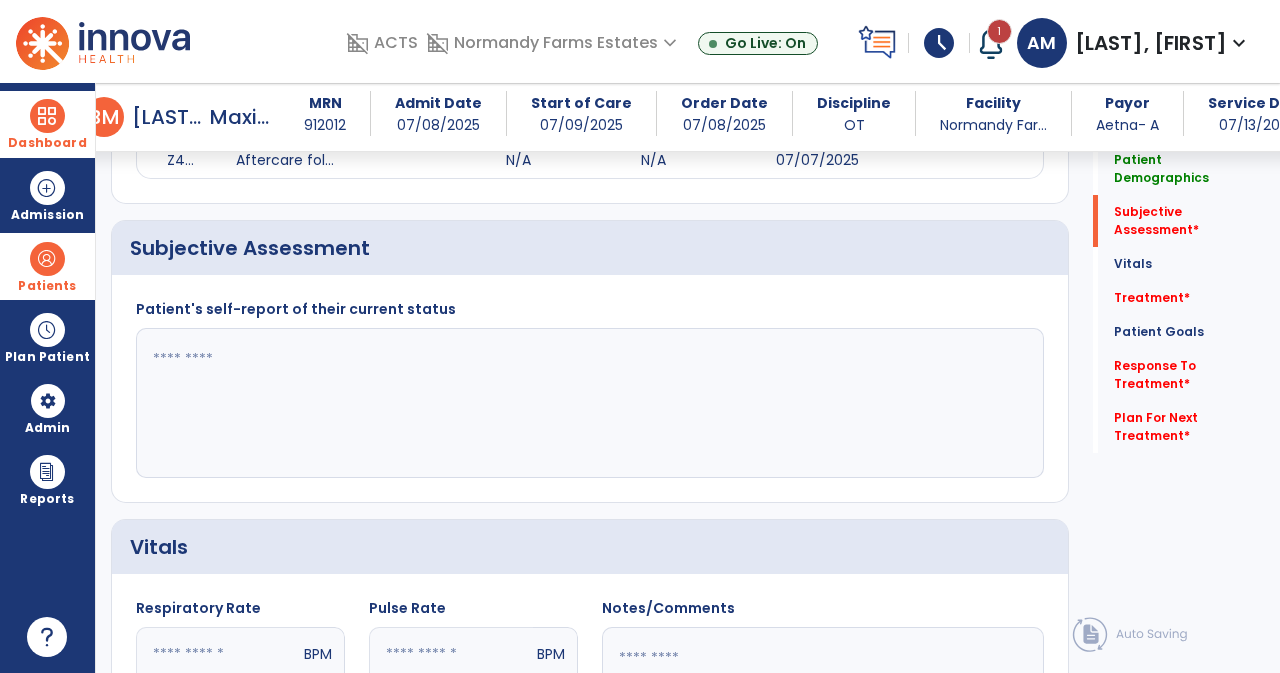 click 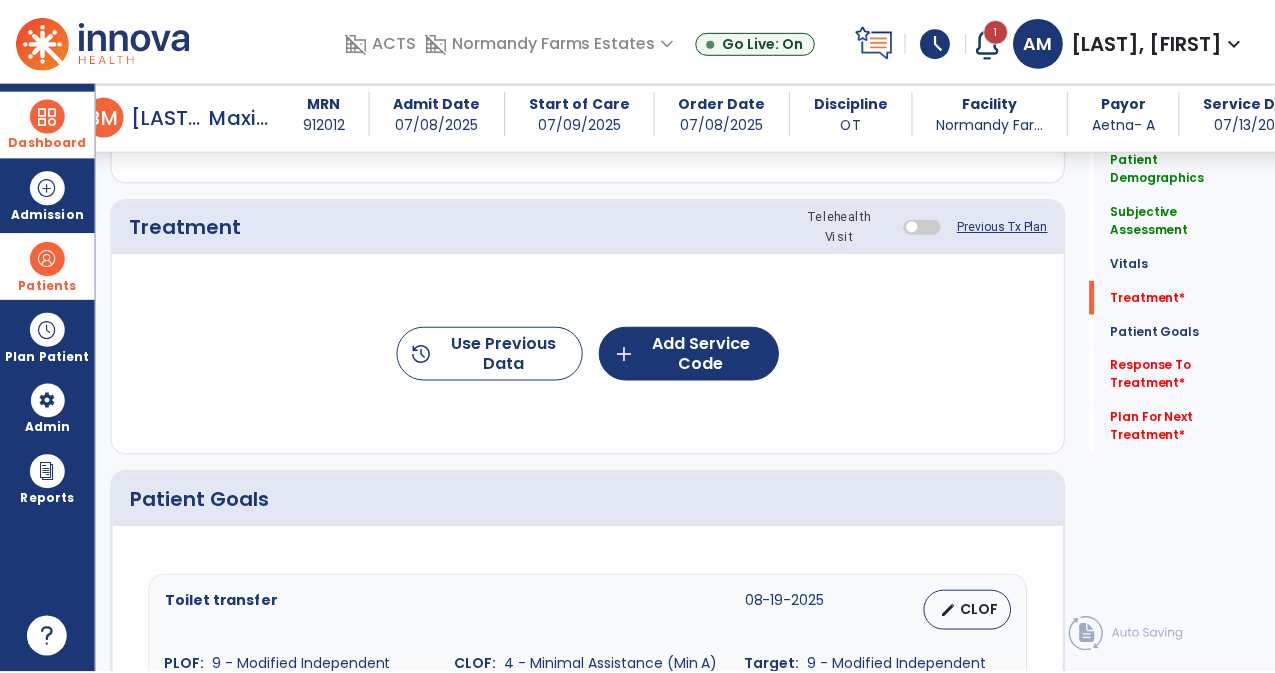 scroll, scrollTop: 1135, scrollLeft: 0, axis: vertical 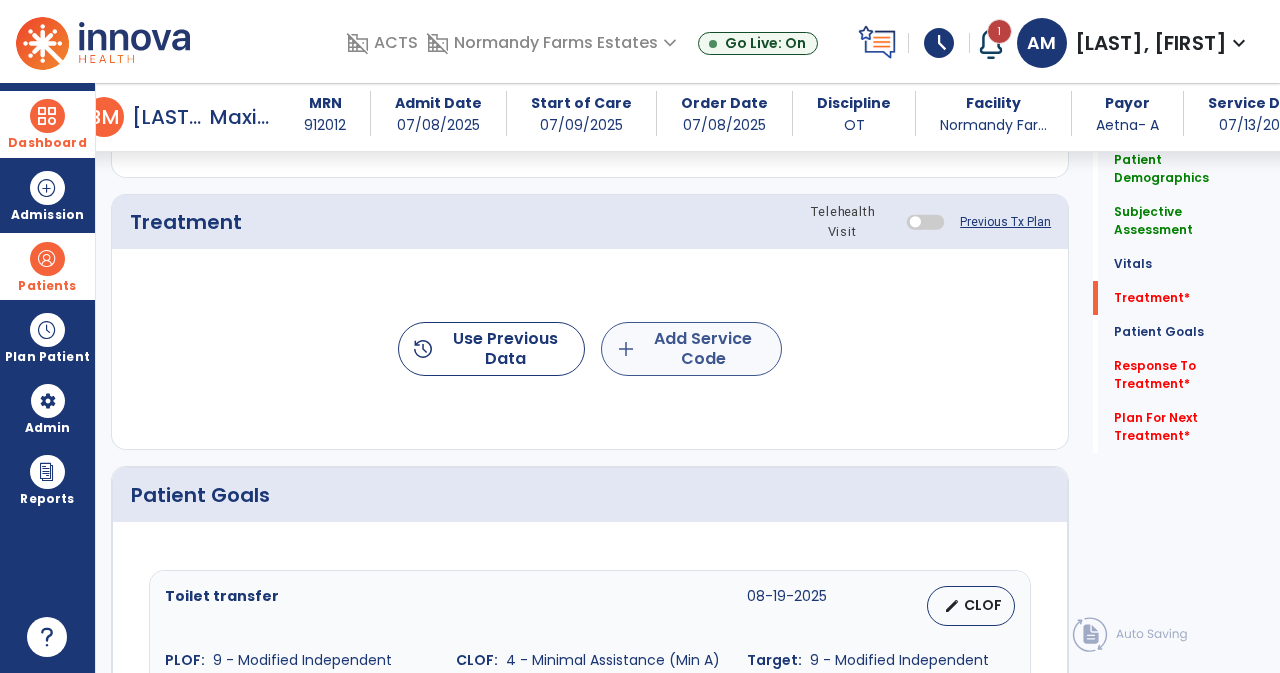 type on "**********" 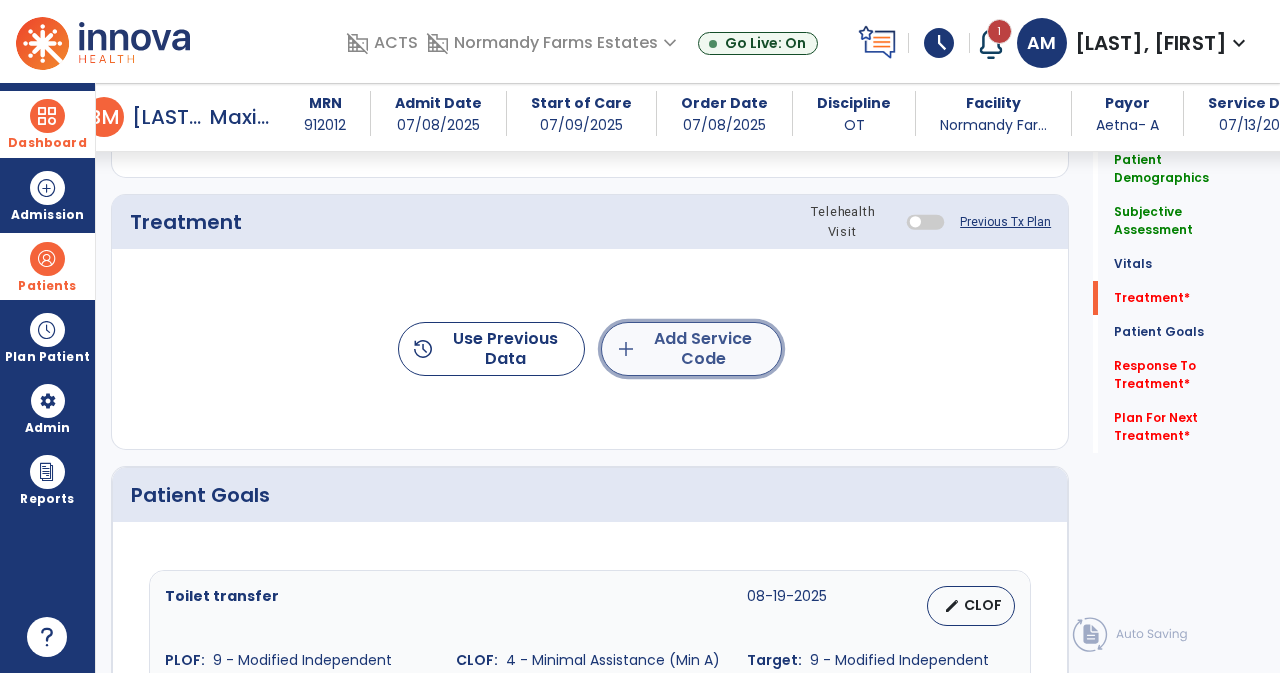 click on "add  Add Service Code" 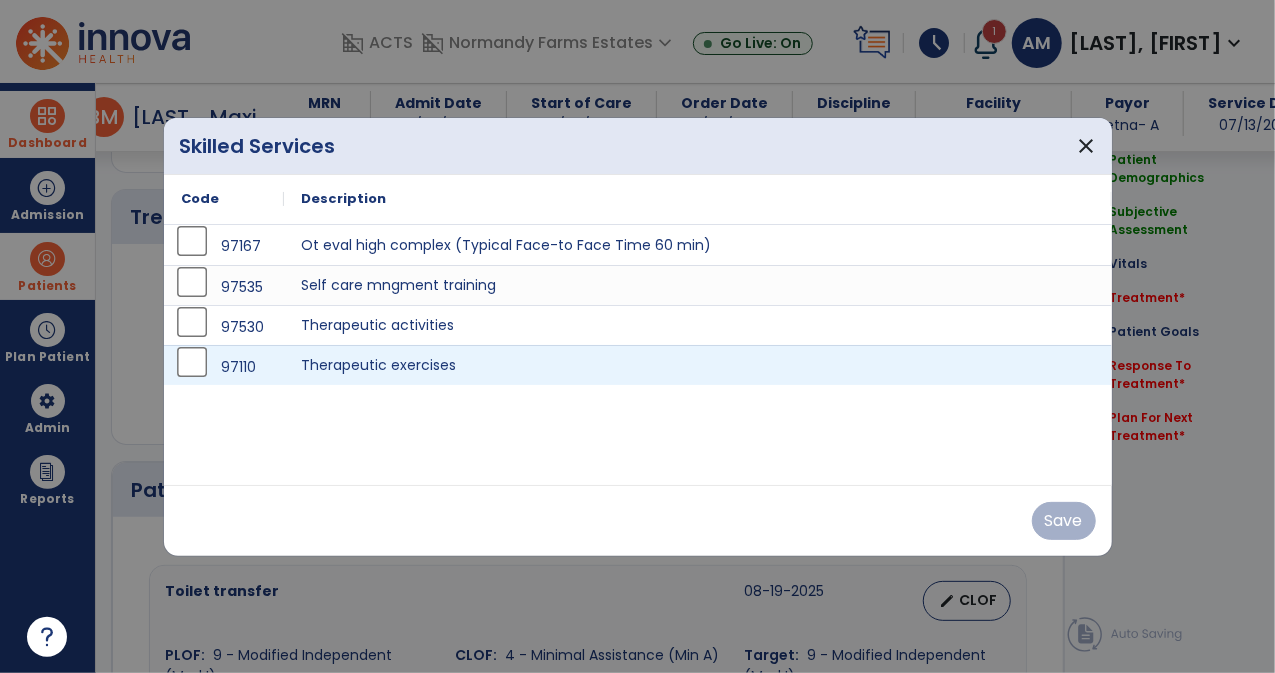 scroll, scrollTop: 1135, scrollLeft: 0, axis: vertical 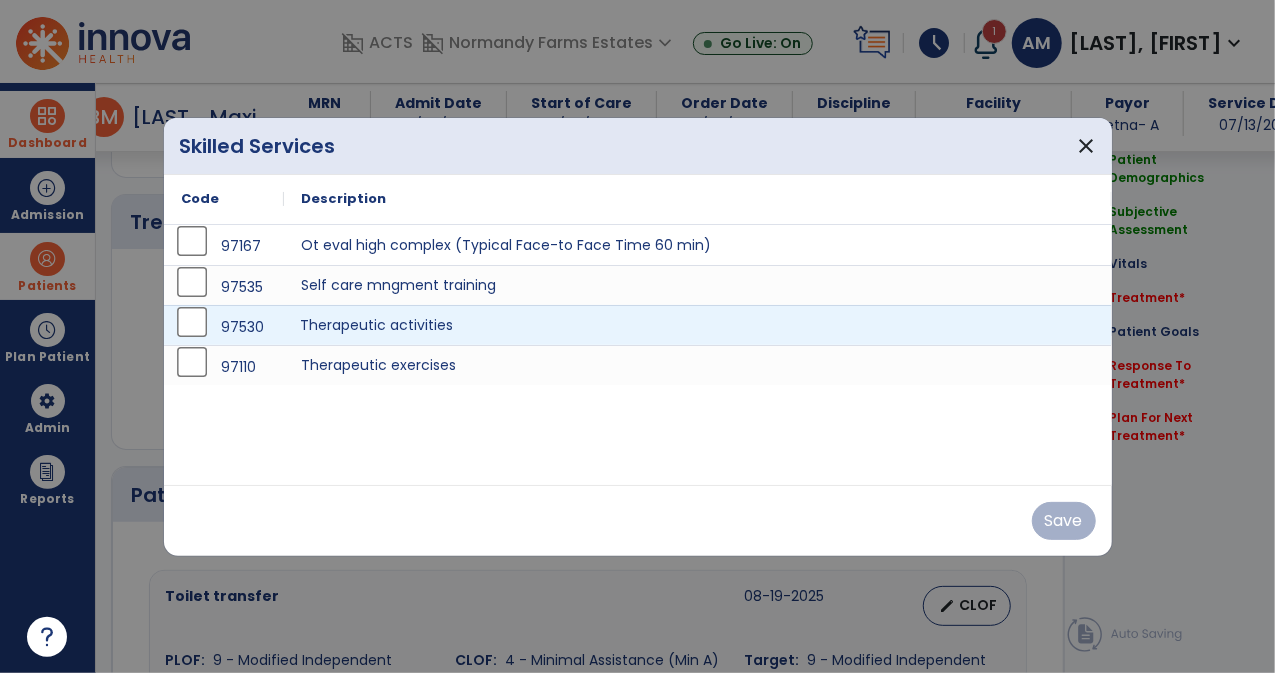 click on "Therapeutic activities" at bounding box center (698, 325) 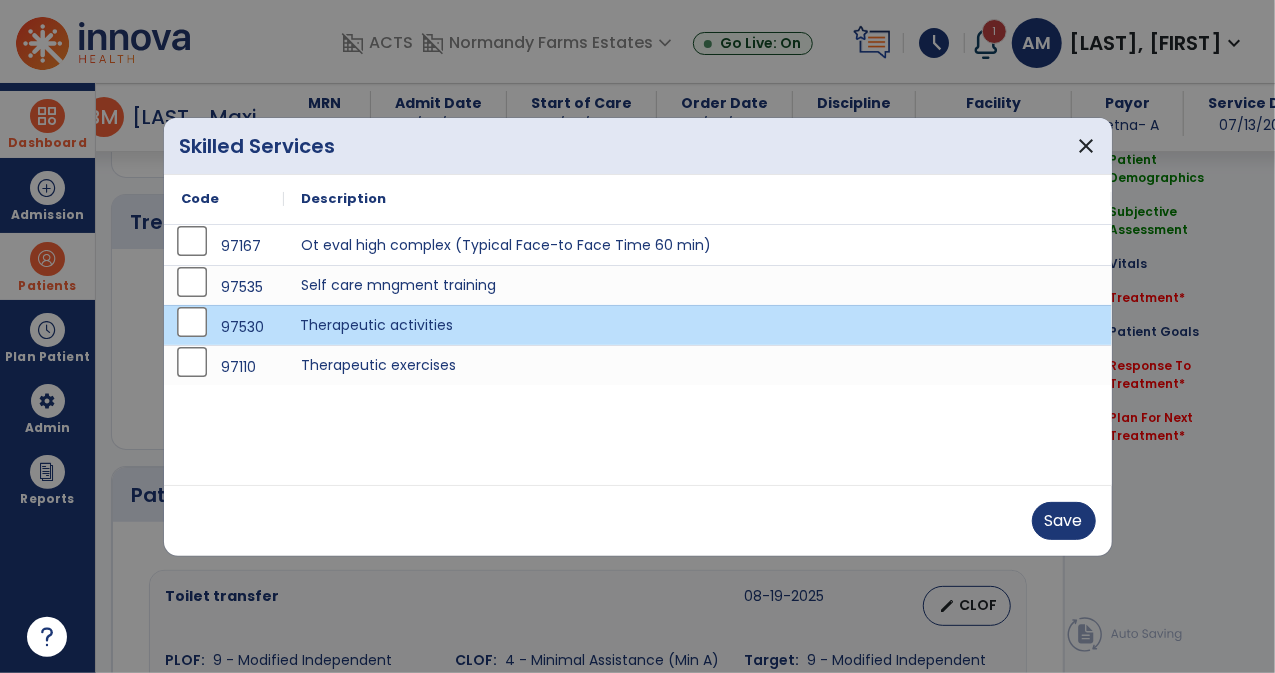 click on "Save" at bounding box center [638, 520] 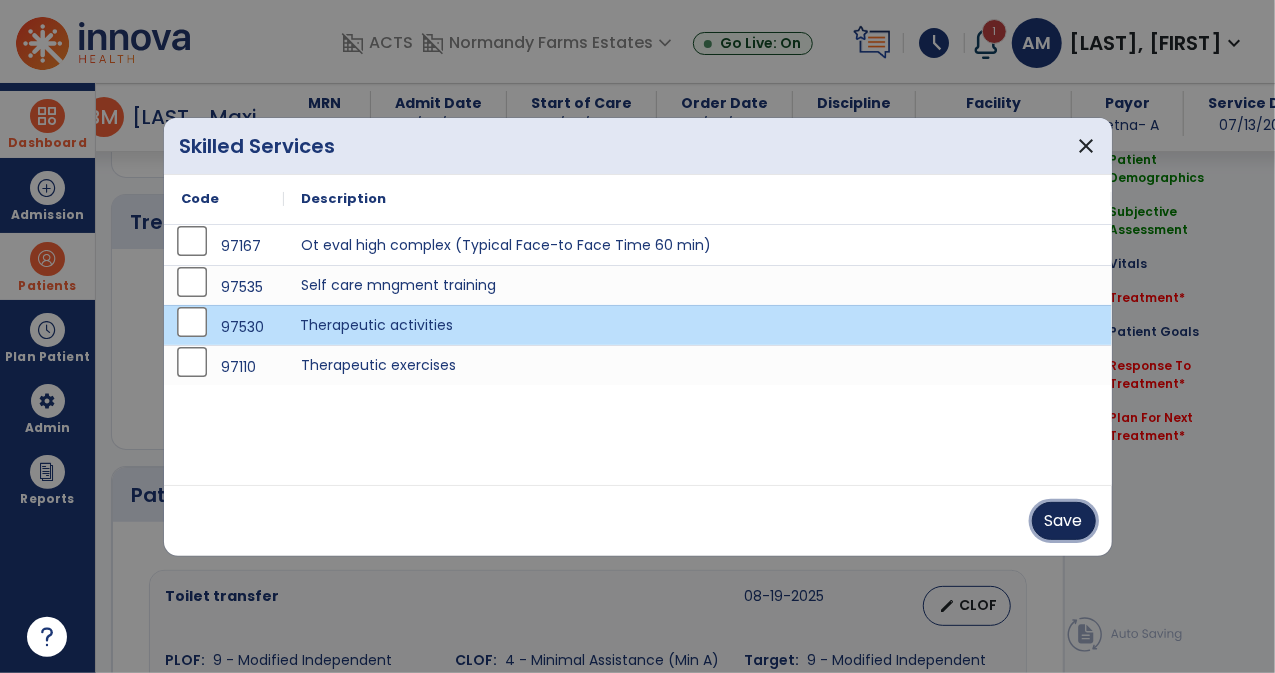 click on "Save" at bounding box center (1064, 521) 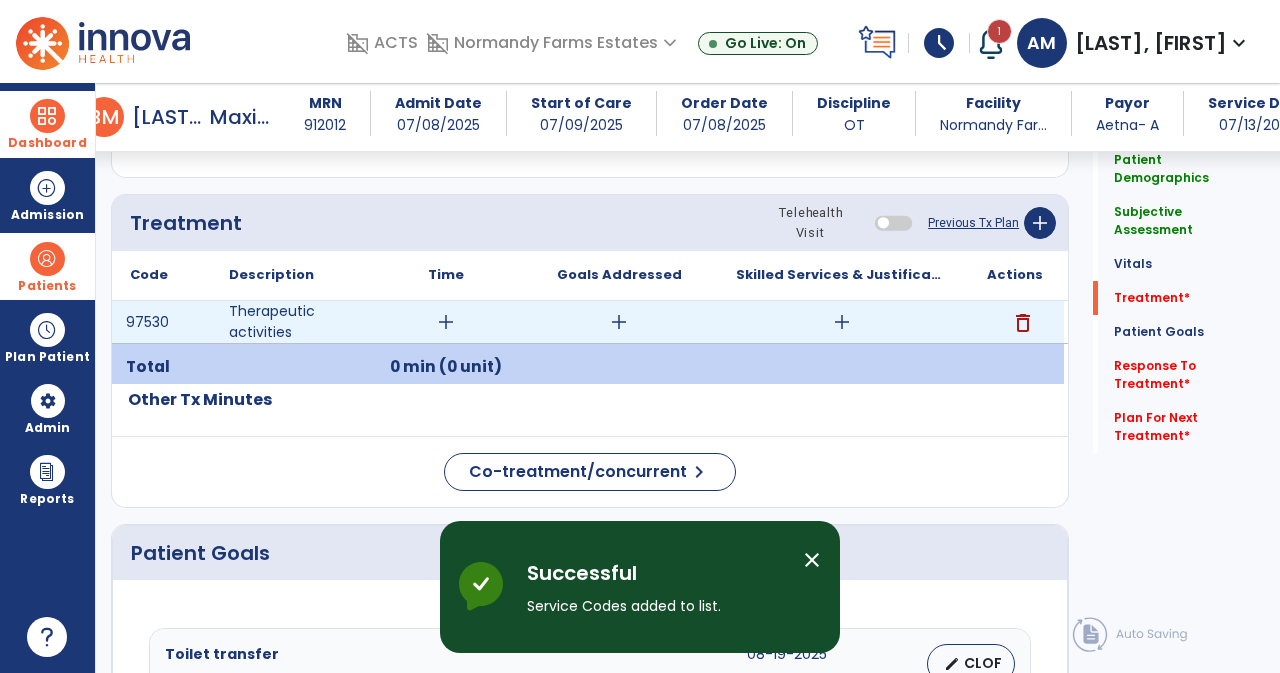 click on "add" at bounding box center (842, 322) 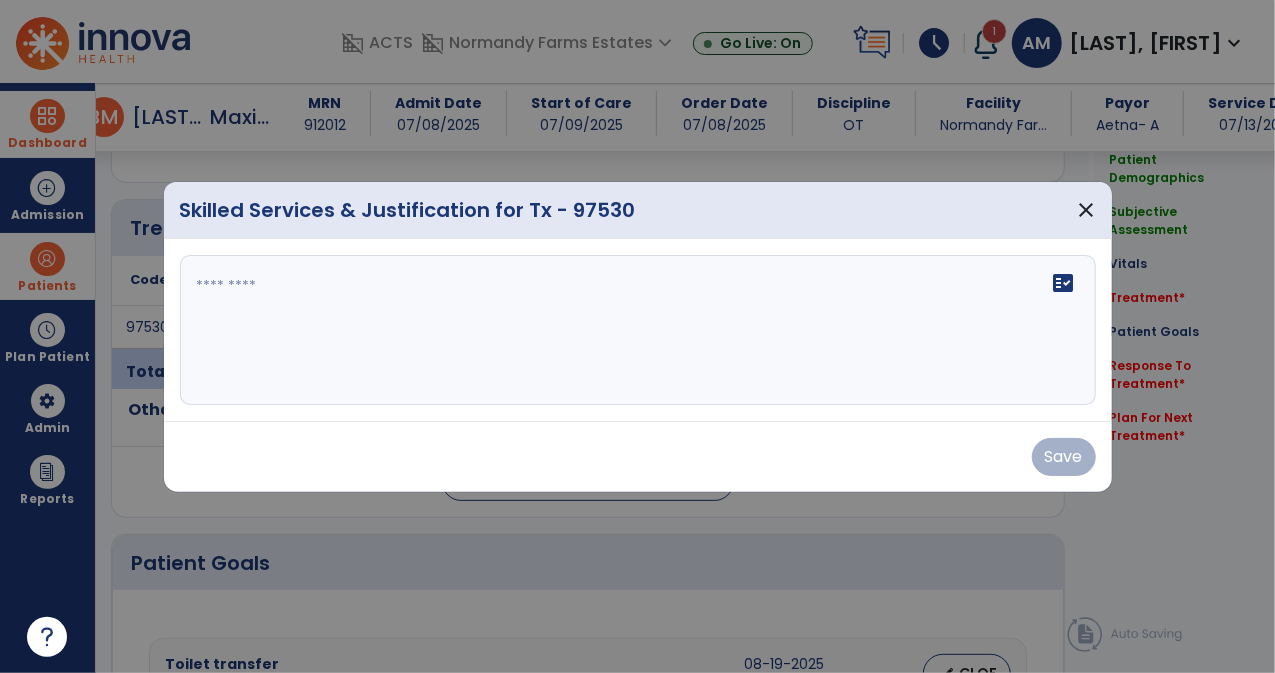 scroll, scrollTop: 1135, scrollLeft: 0, axis: vertical 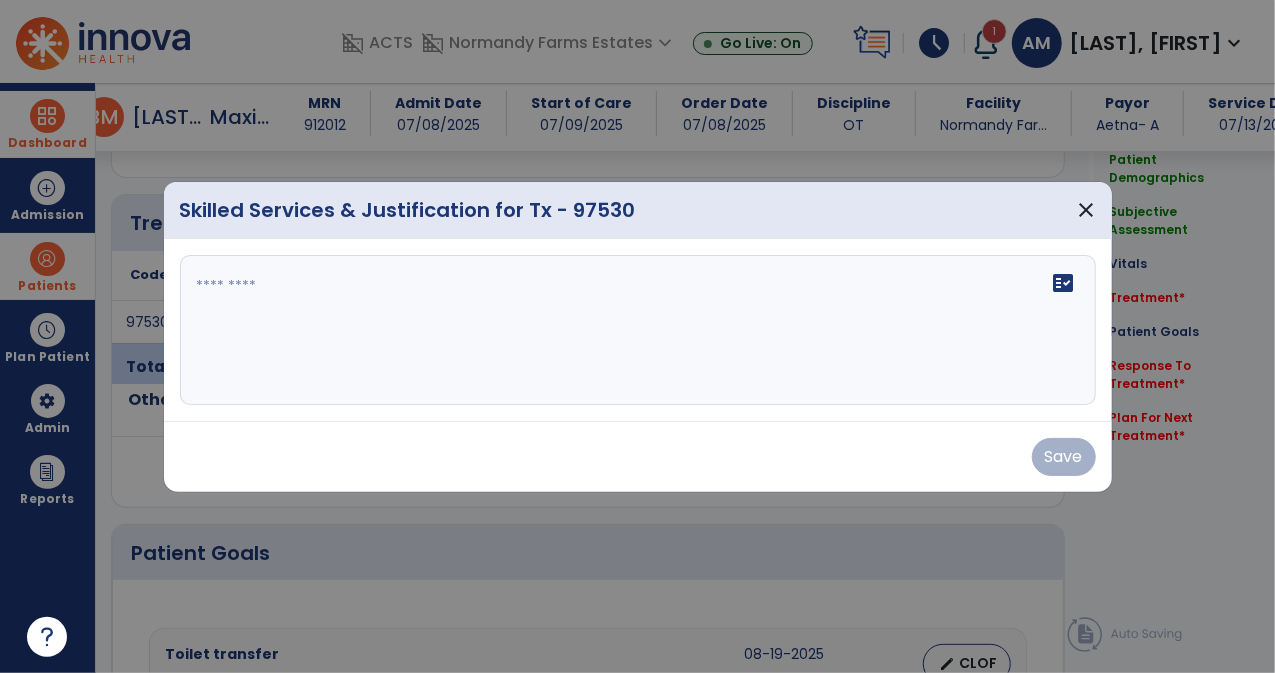 click on "fact_check" at bounding box center (638, 330) 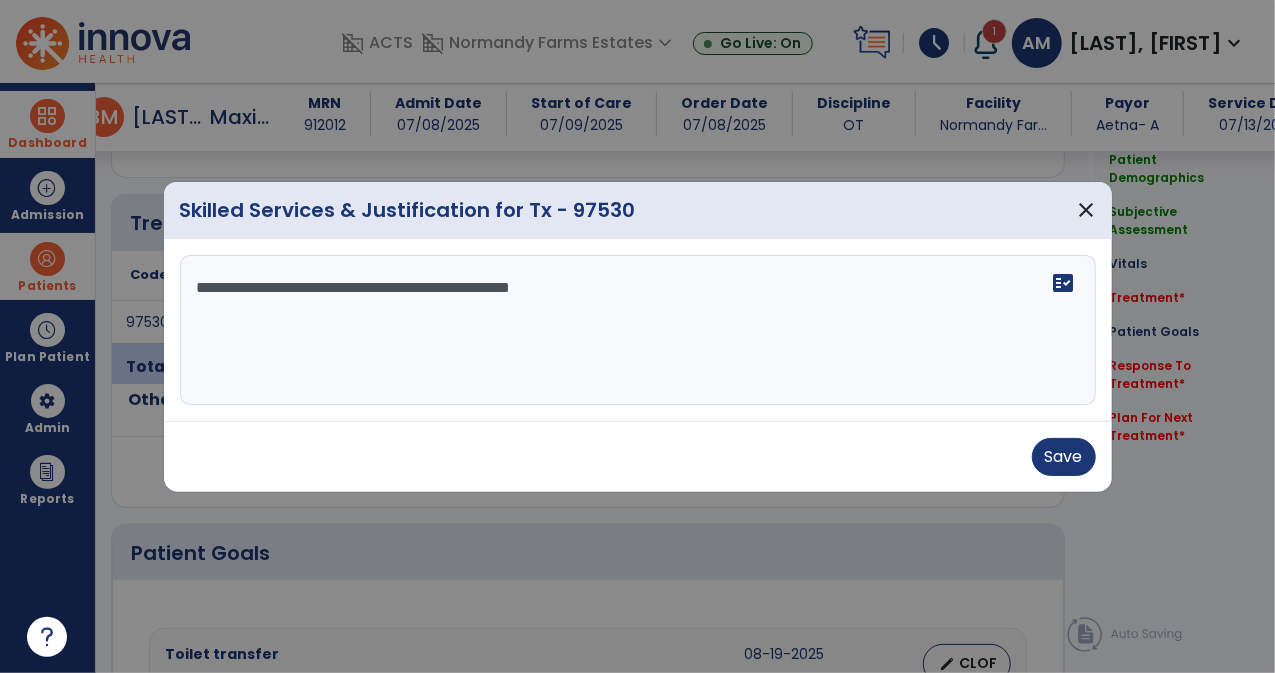 click on "**********" at bounding box center [638, 330] 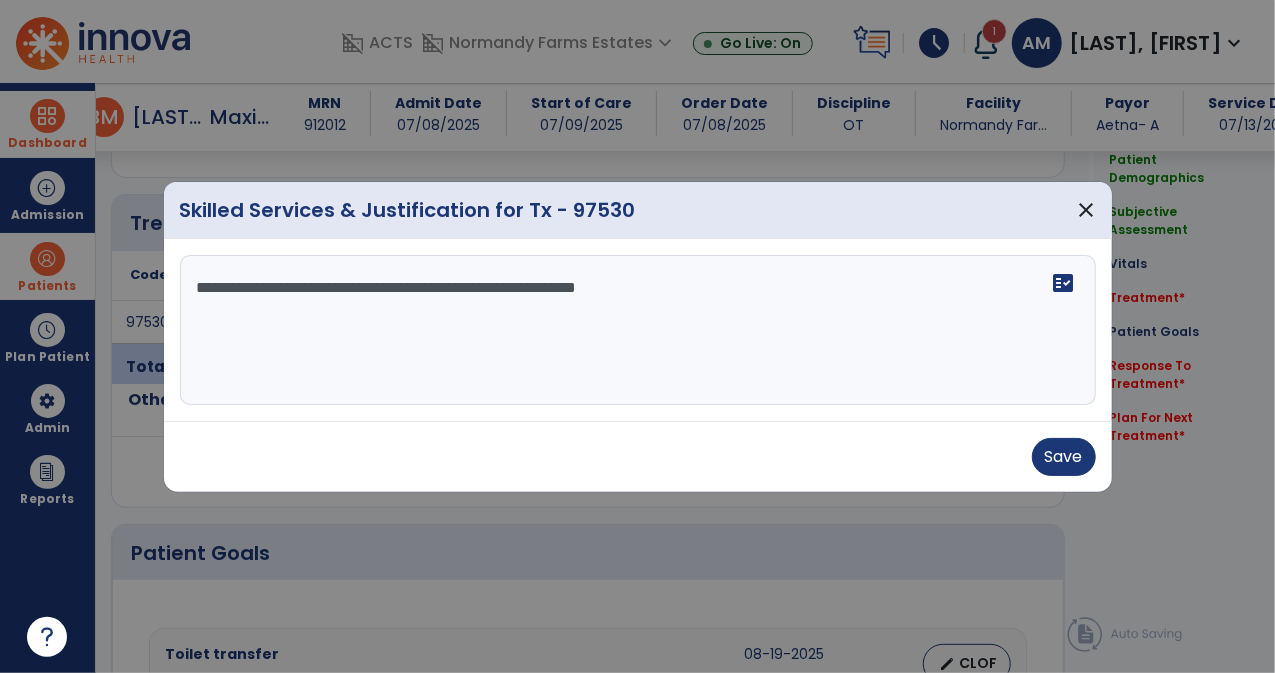 click on "**********" at bounding box center (638, 330) 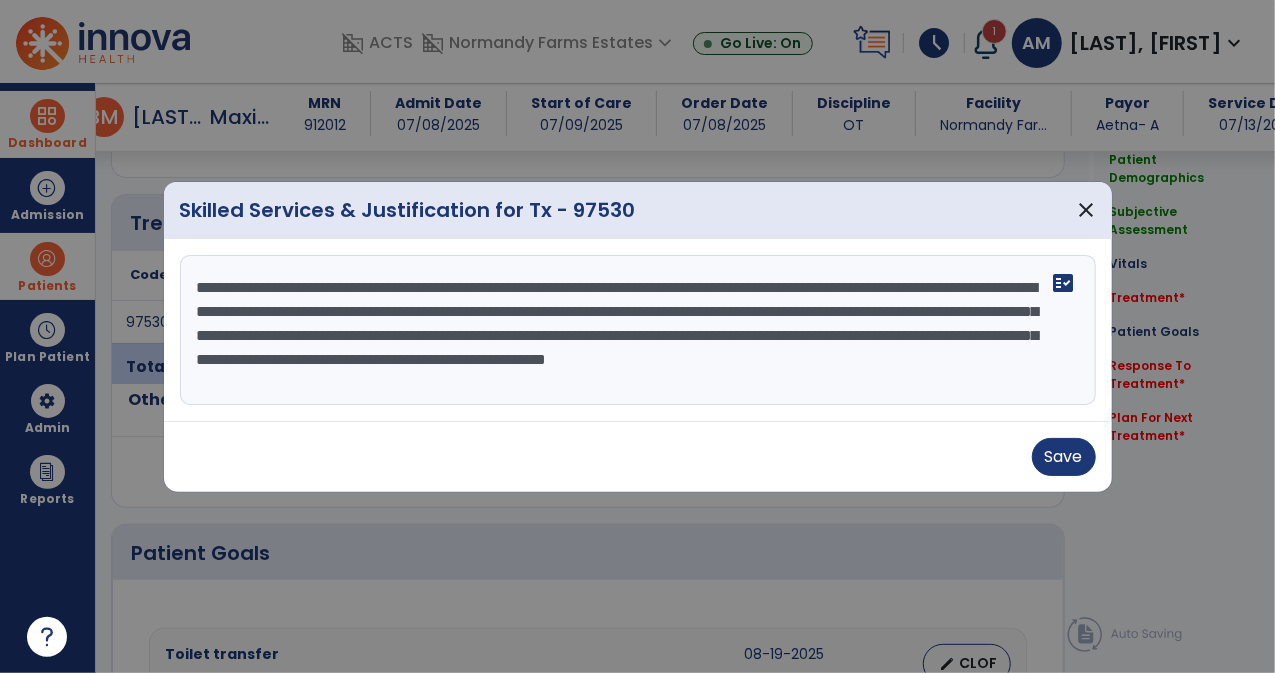 click on "**********" at bounding box center [638, 330] 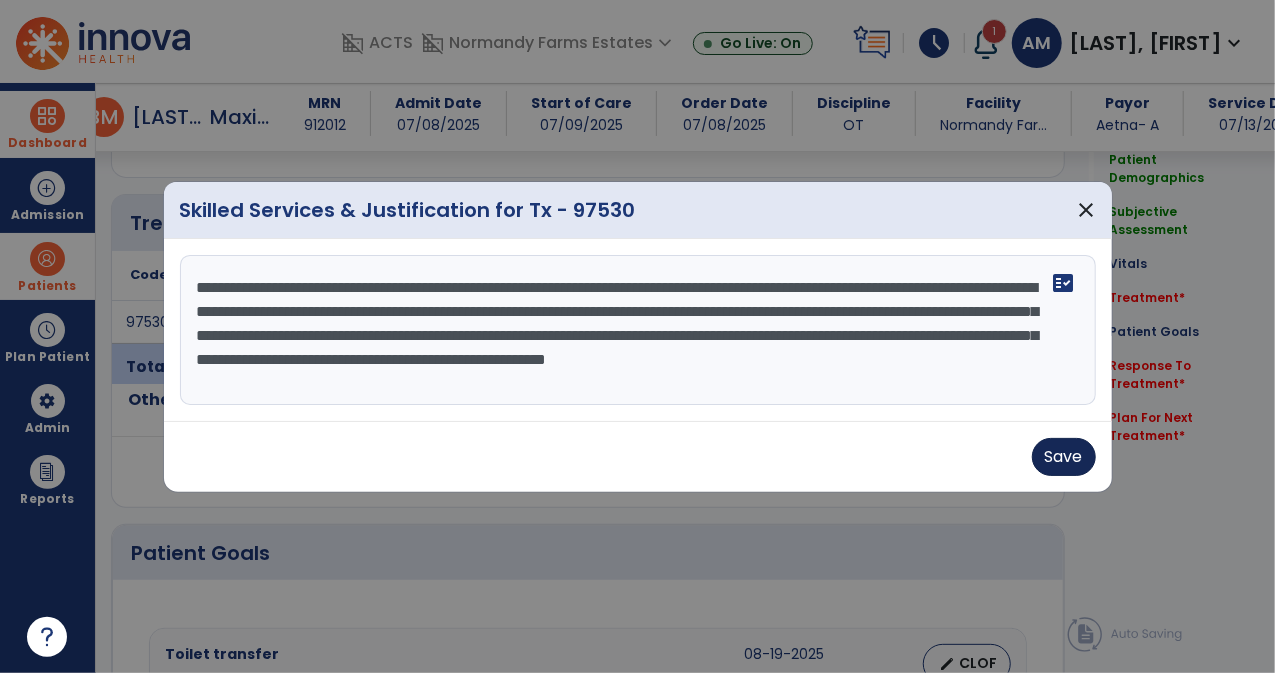 type on "**********" 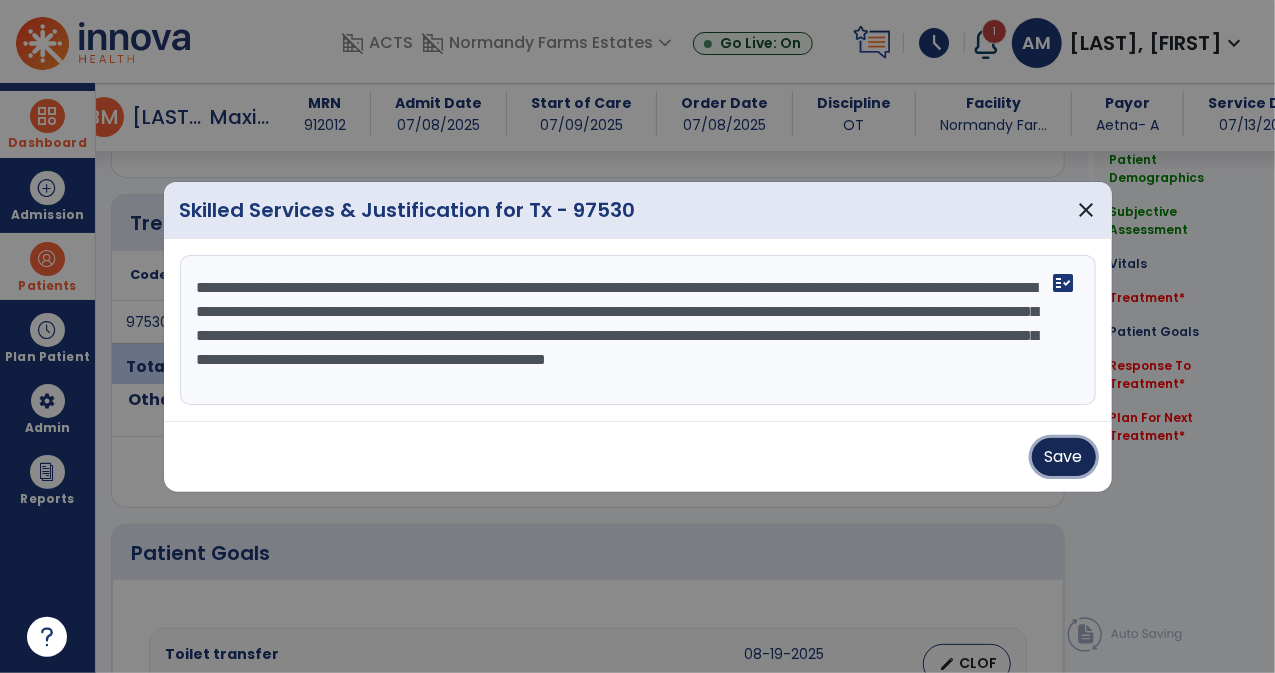 click on "Save" at bounding box center [1064, 457] 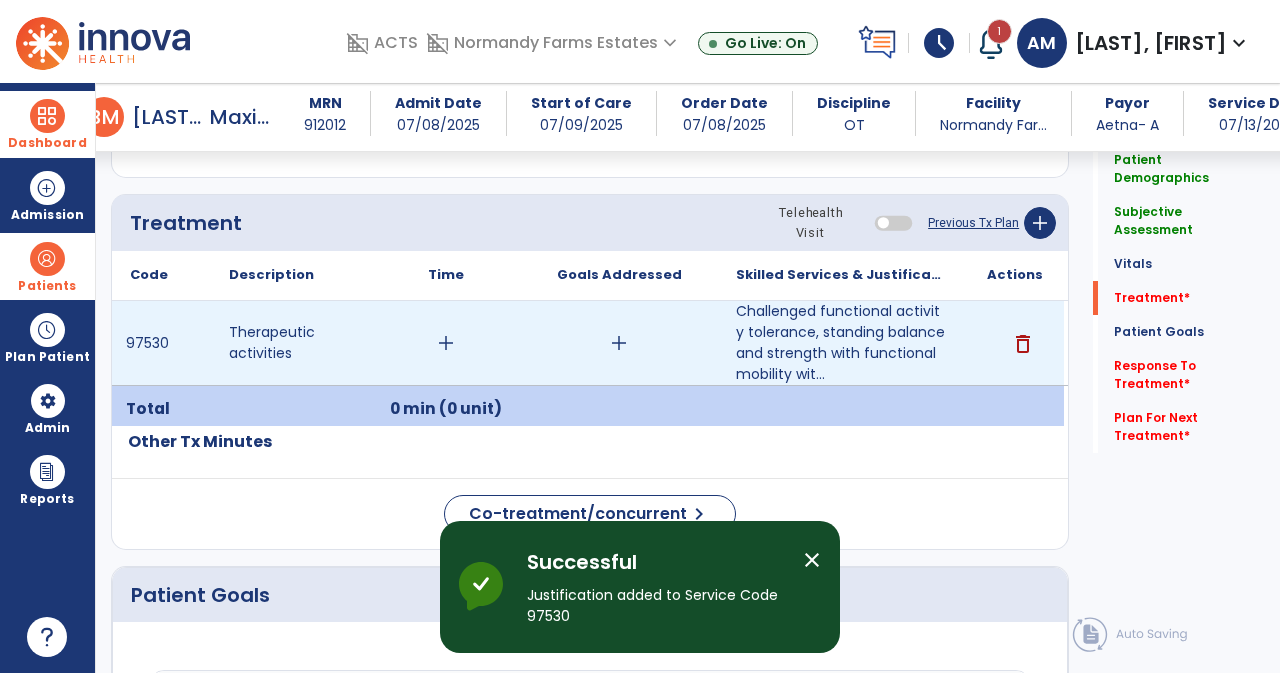 click on "add" at bounding box center [446, 343] 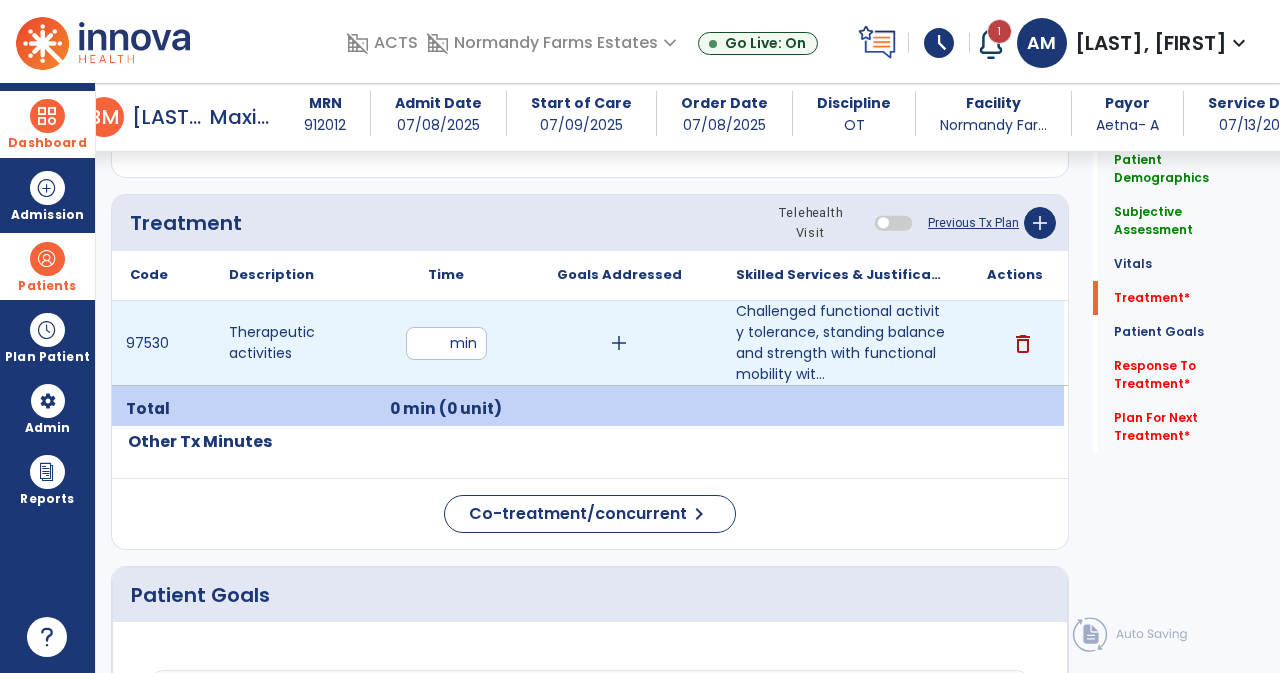 type on "**" 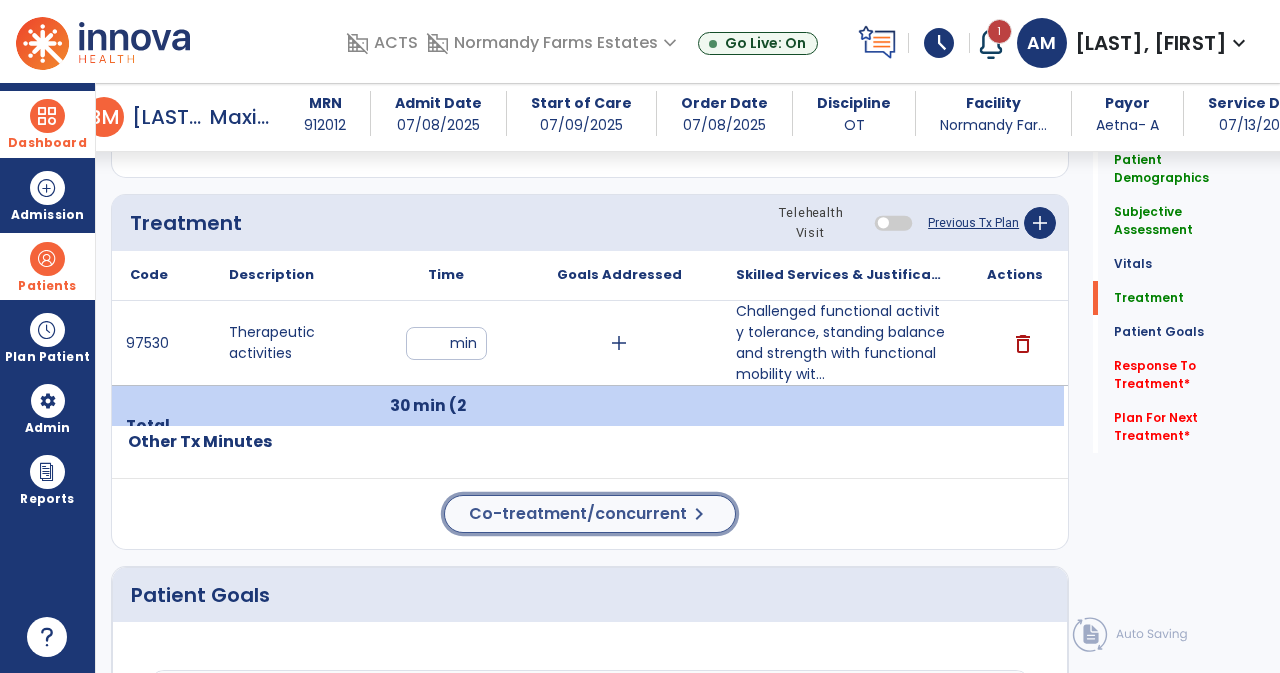 click on "Co-treatment/concurrent  chevron_right" 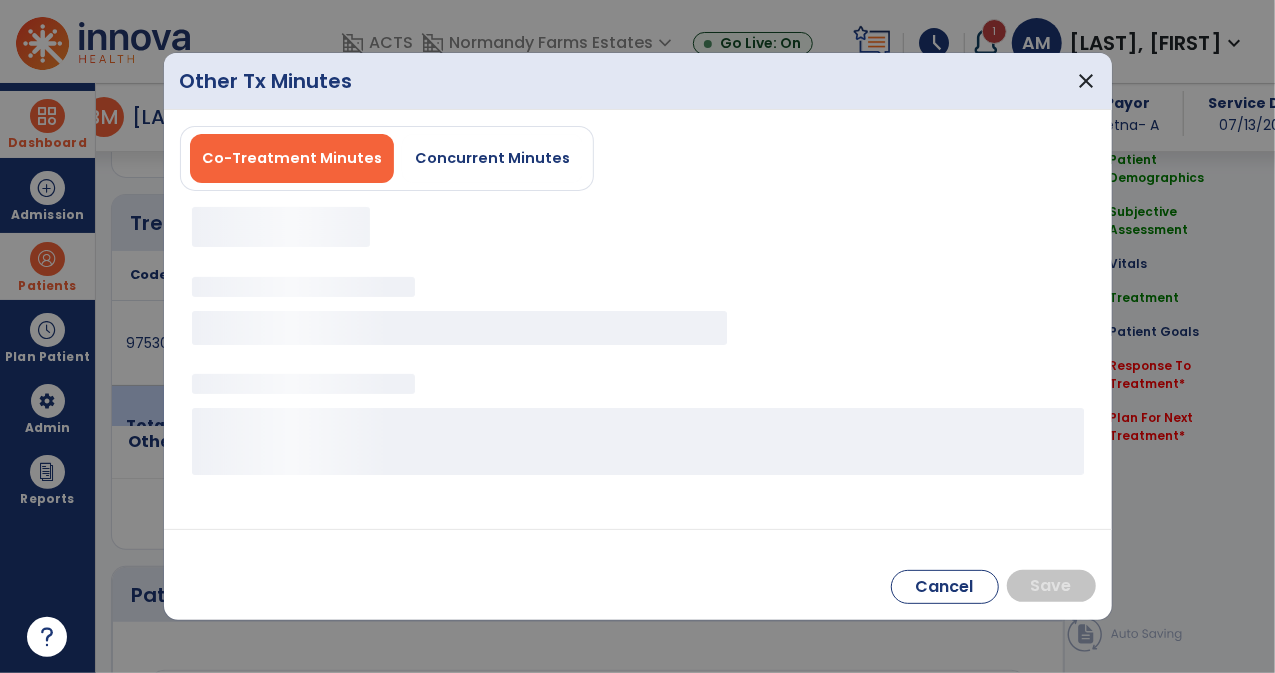 scroll, scrollTop: 1135, scrollLeft: 0, axis: vertical 